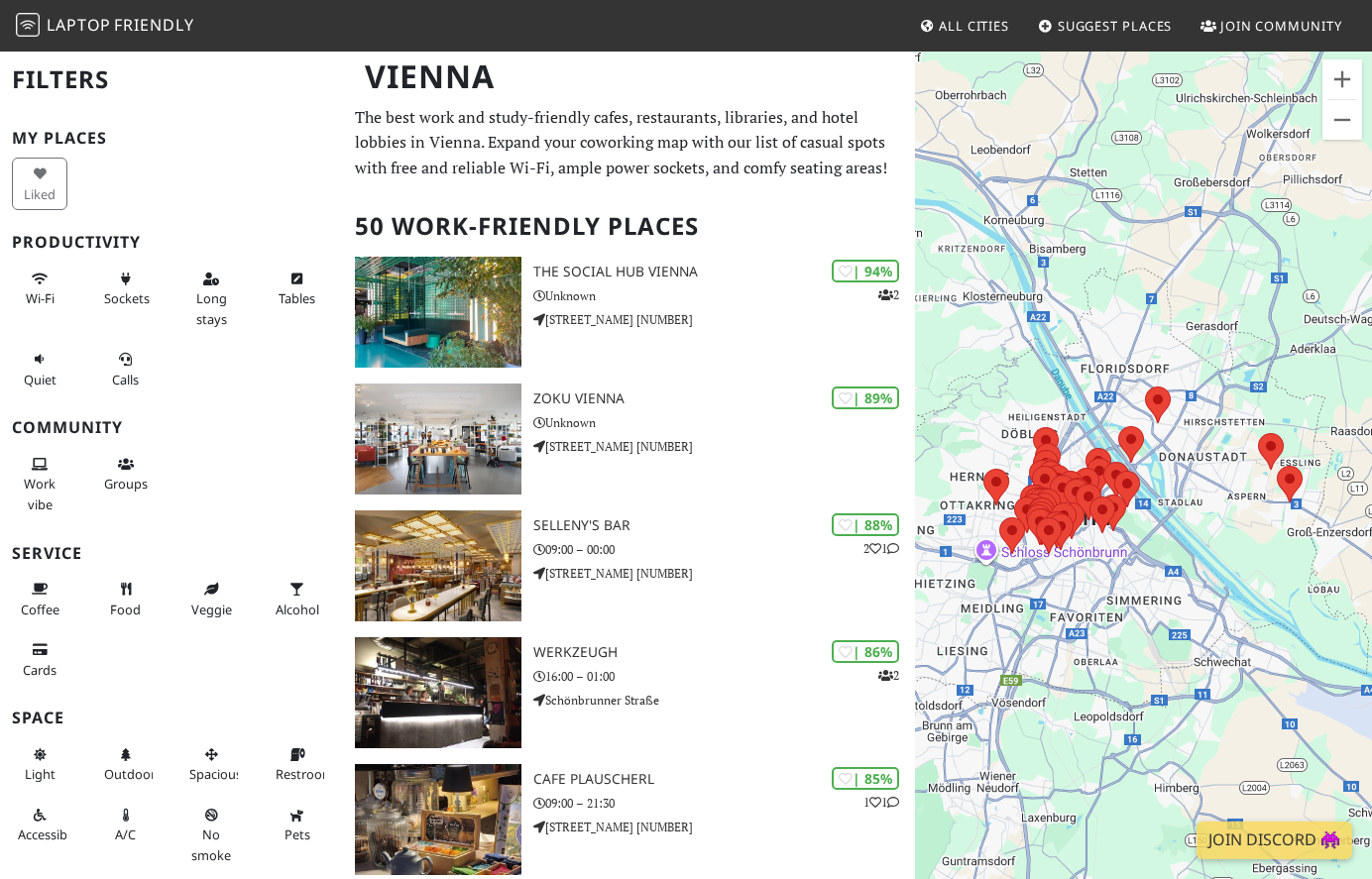 scroll, scrollTop: 0, scrollLeft: 0, axis: both 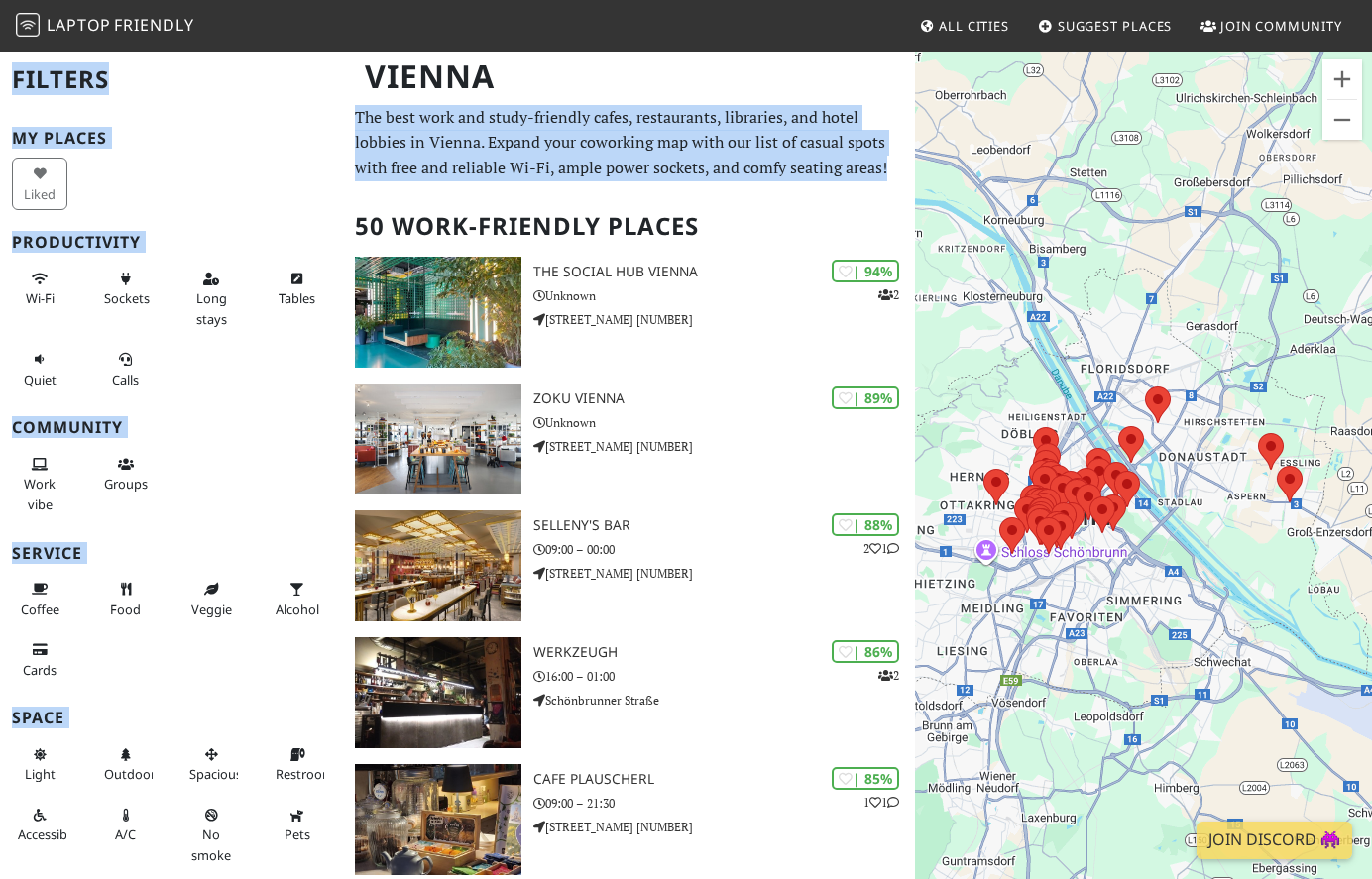 drag, startPoint x: 450, startPoint y: 106, endPoint x: 898, endPoint y: 178, distance: 453.74883 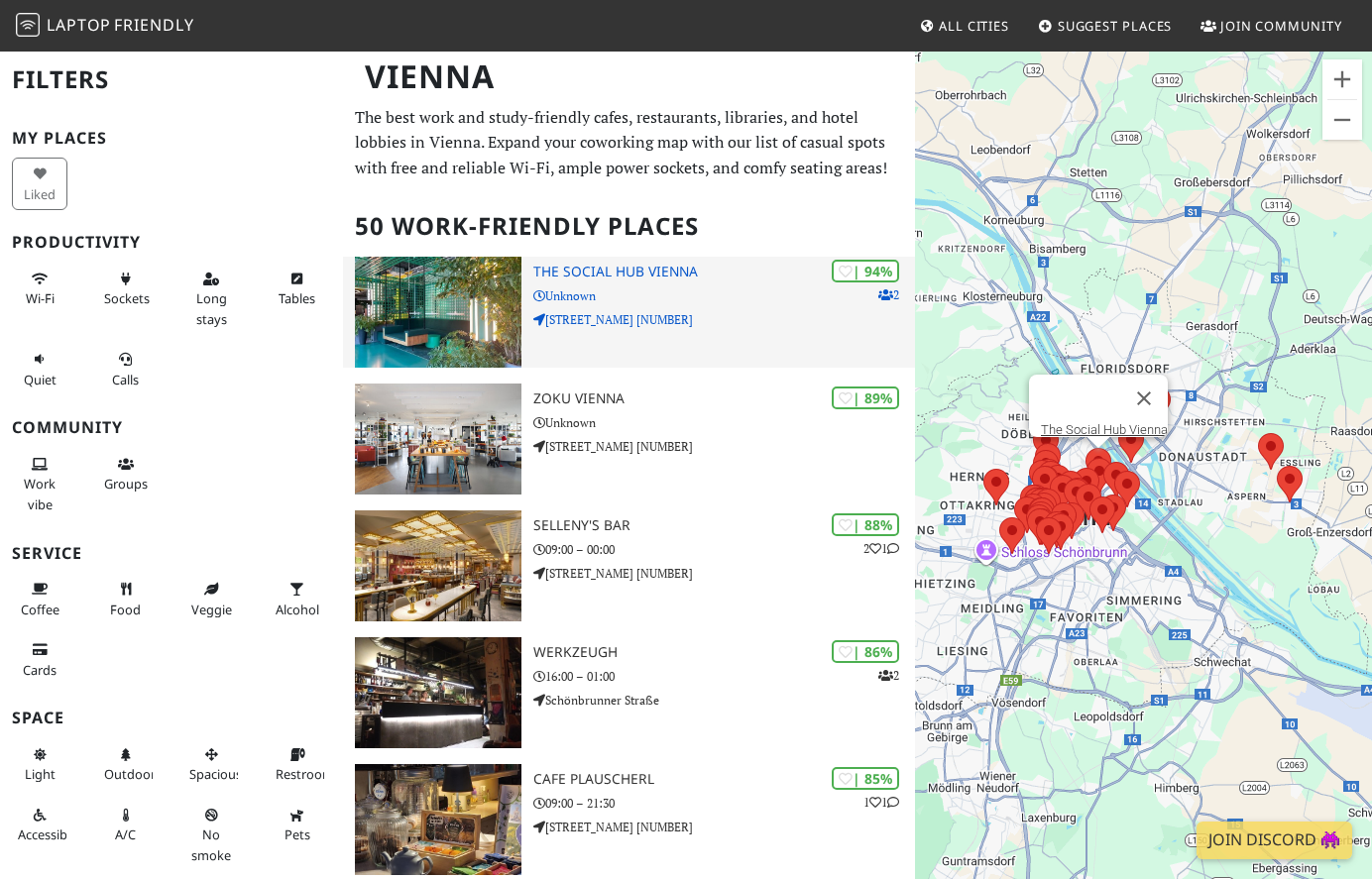 click on "The Social Hub Vienna" at bounding box center [724, 272] 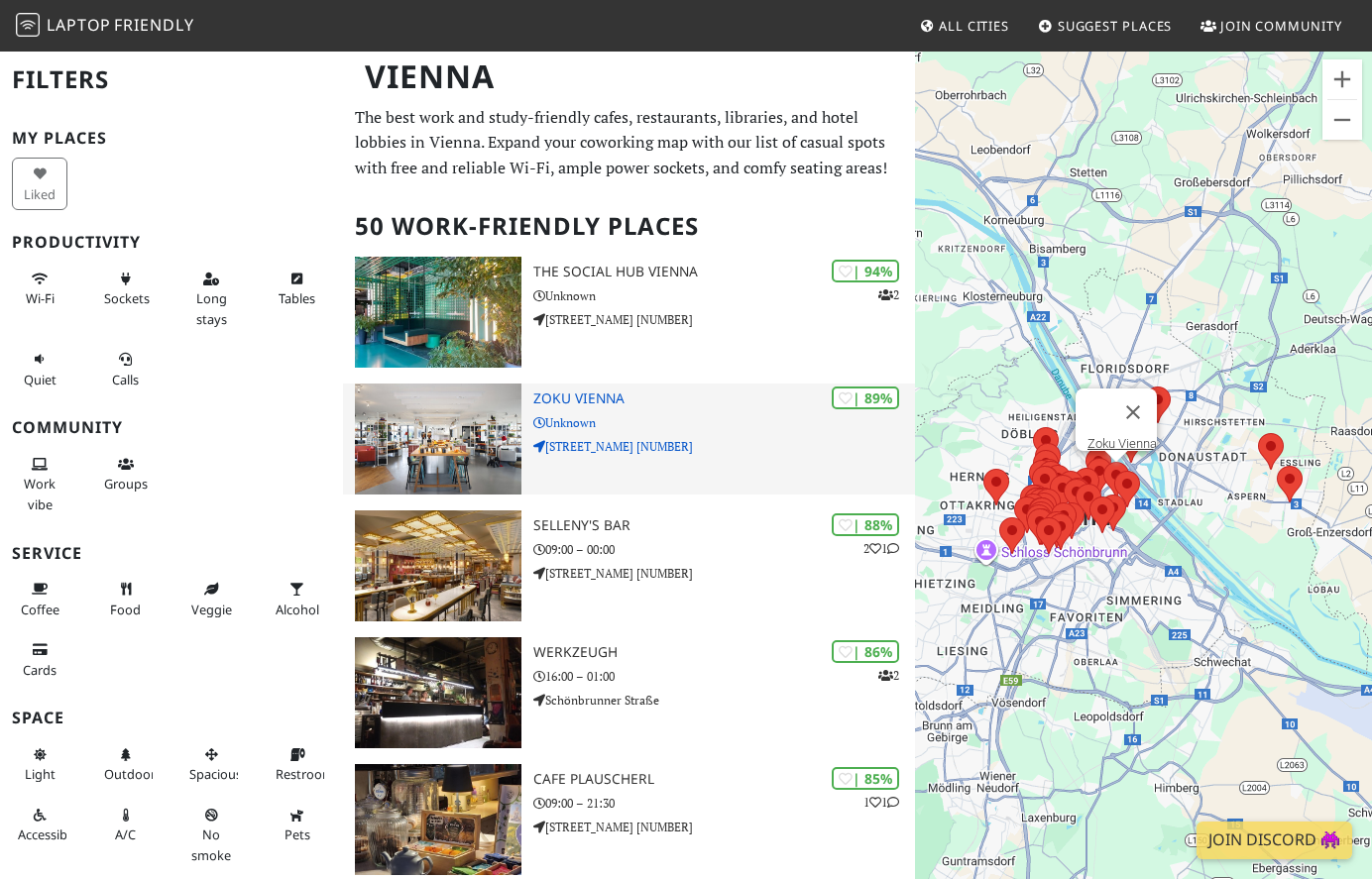 click on "Zoku Vienna" at bounding box center [724, 398] 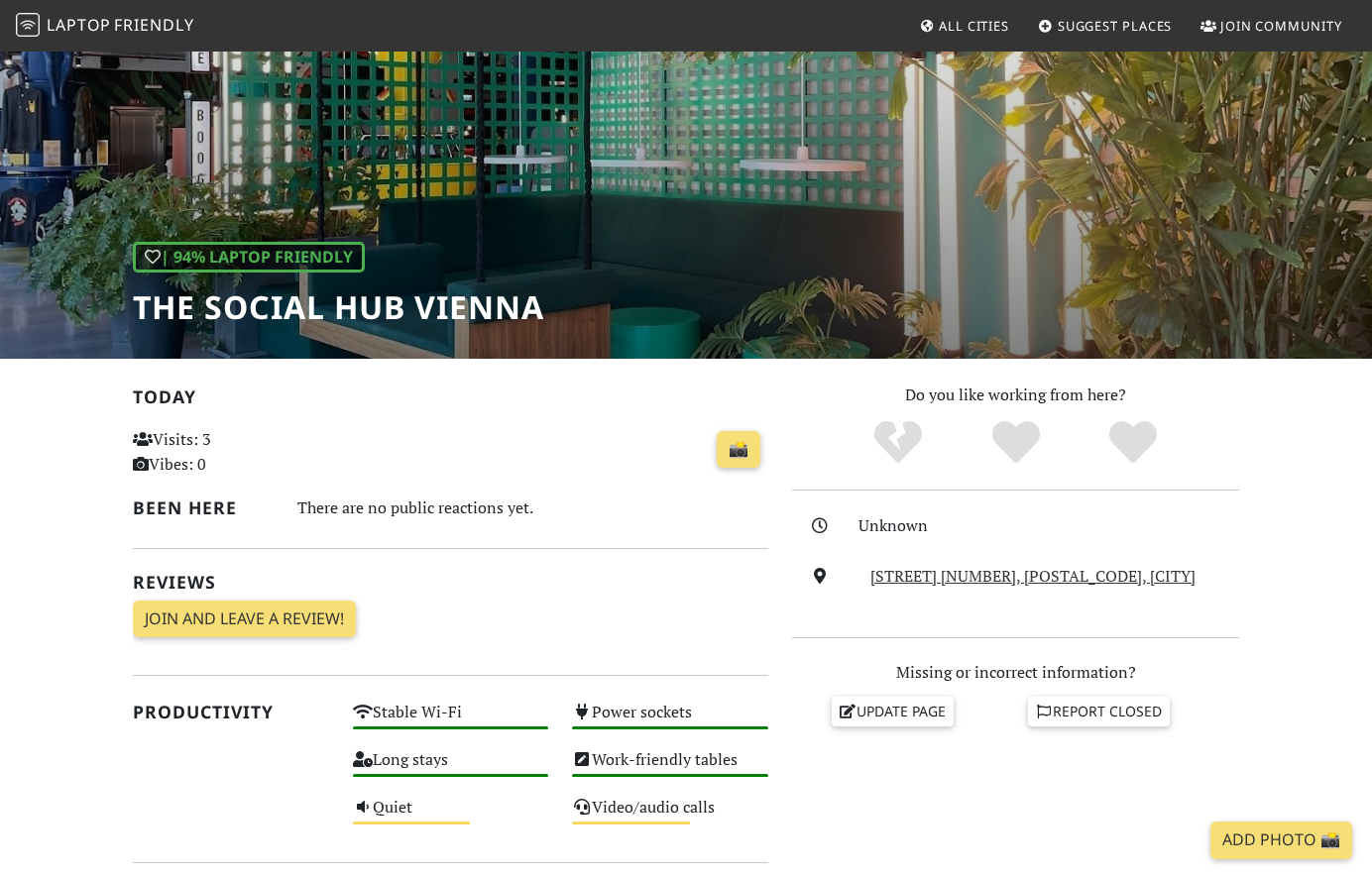 scroll, scrollTop: 238, scrollLeft: 0, axis: vertical 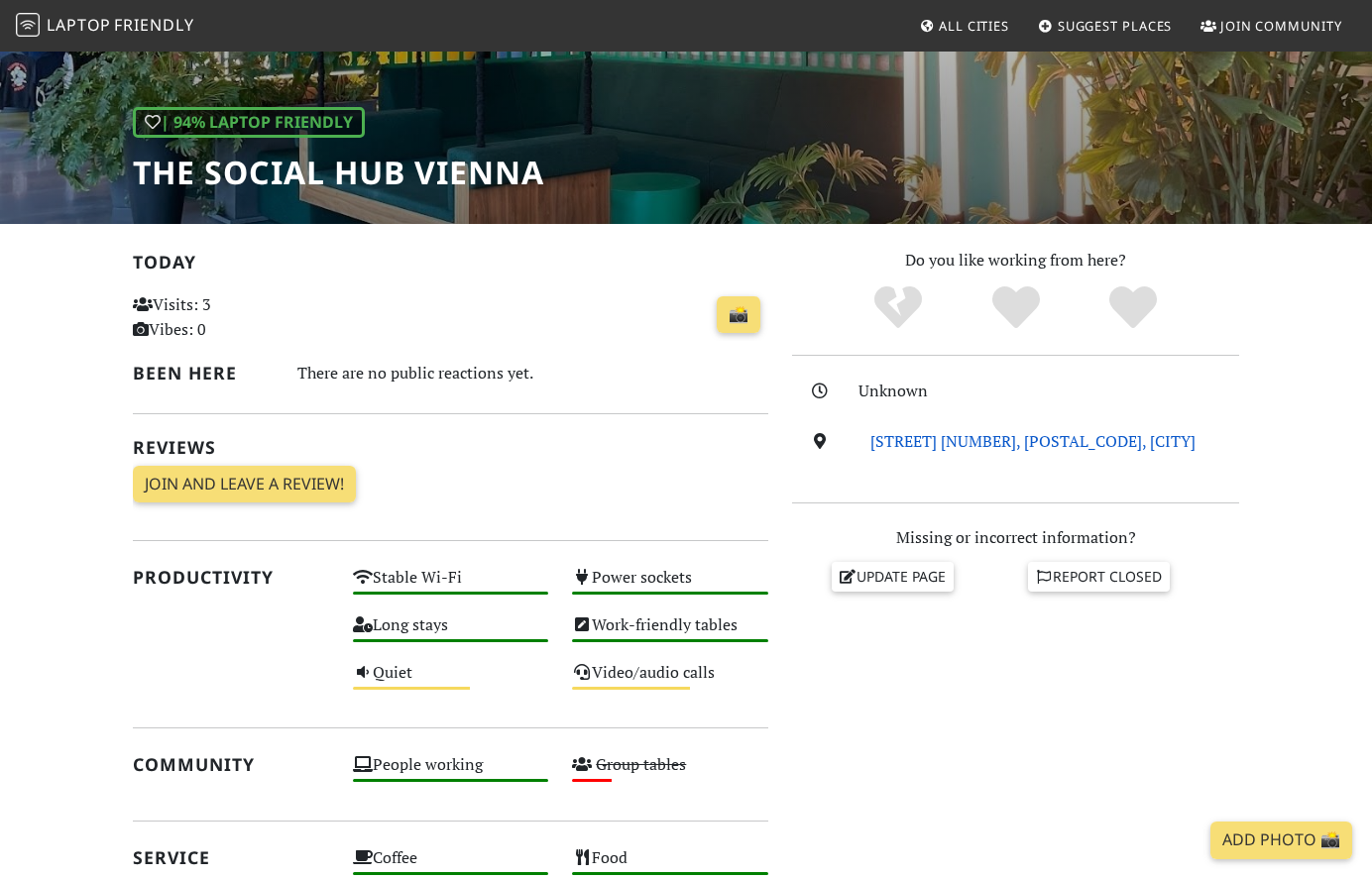 click on "[STREET] [NUMBER], [POSTAL_CODE], [CITY]" at bounding box center (1033, 441) 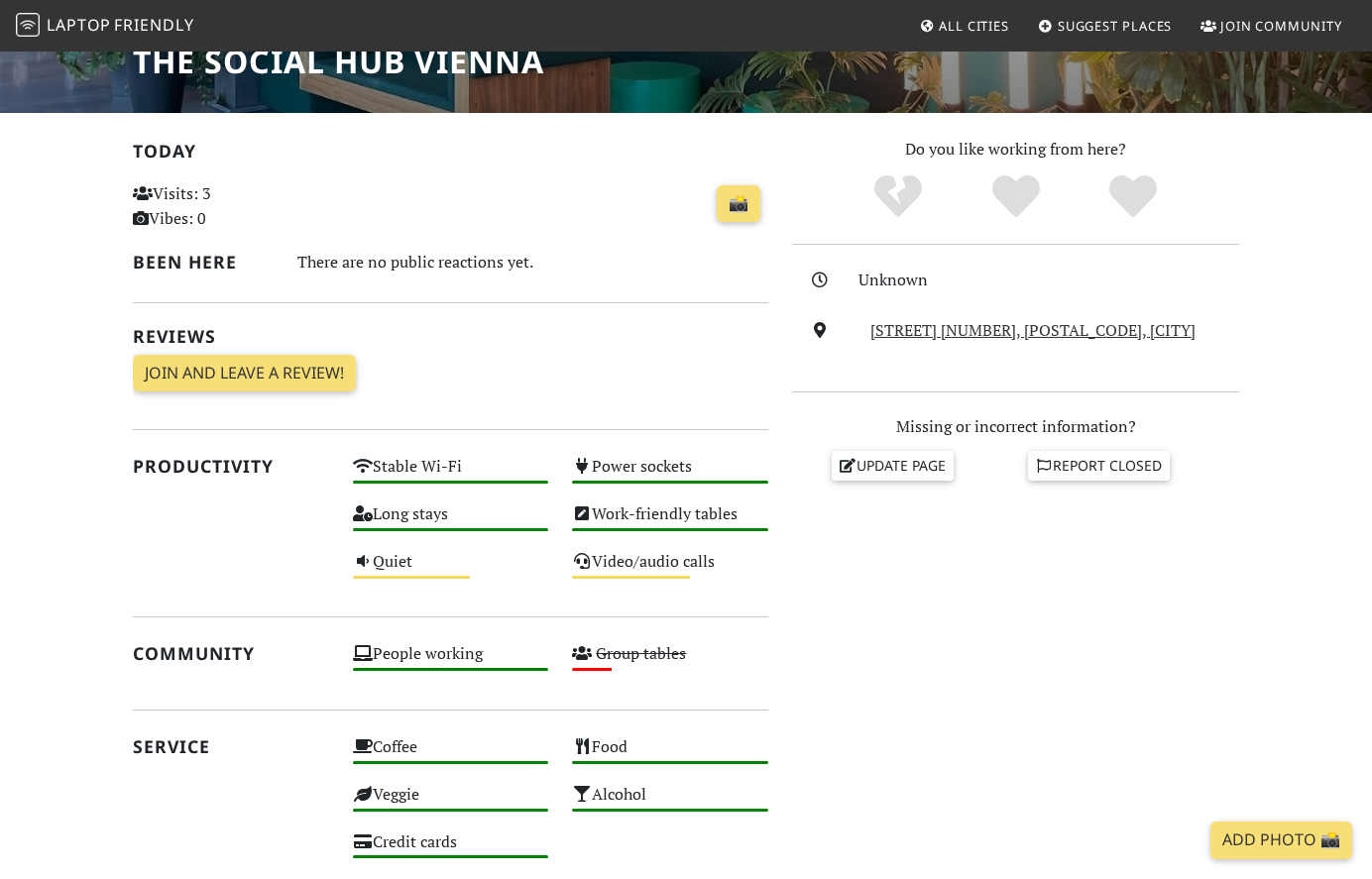 scroll, scrollTop: 238, scrollLeft: 0, axis: vertical 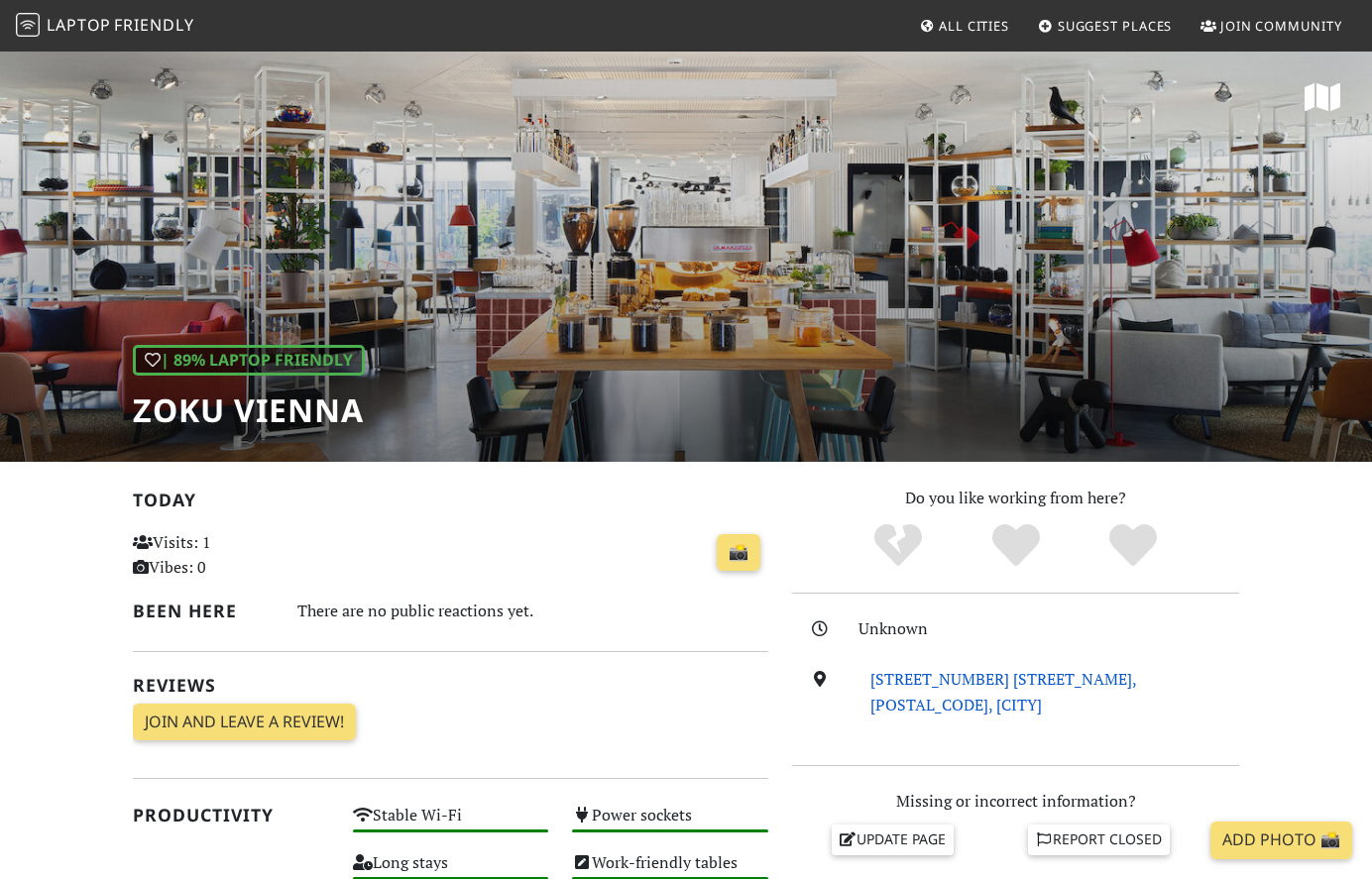 click on "Perspektivstr. 6, 1020, Vienna" at bounding box center [1003, 692] 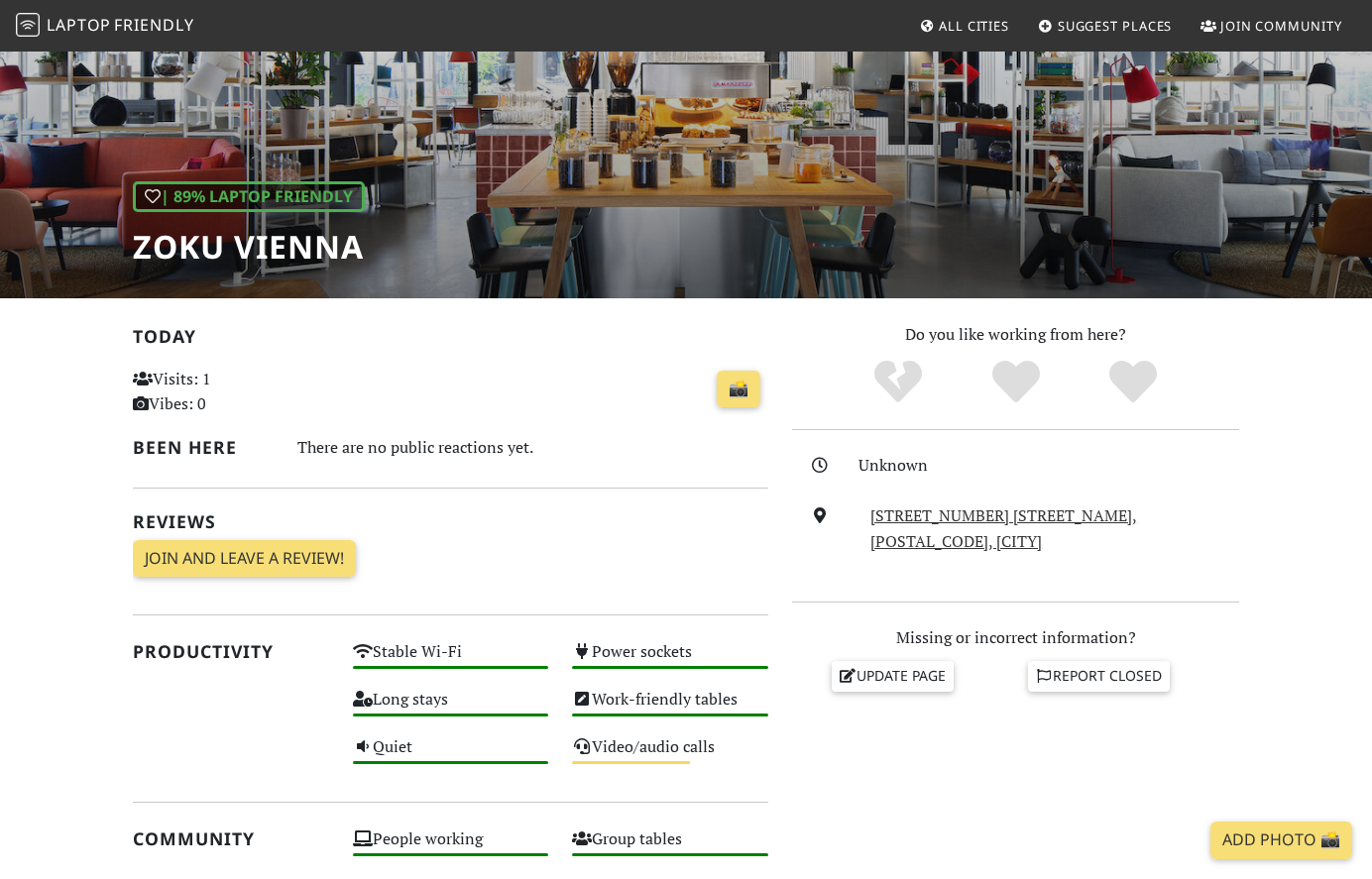 scroll, scrollTop: 0, scrollLeft: 0, axis: both 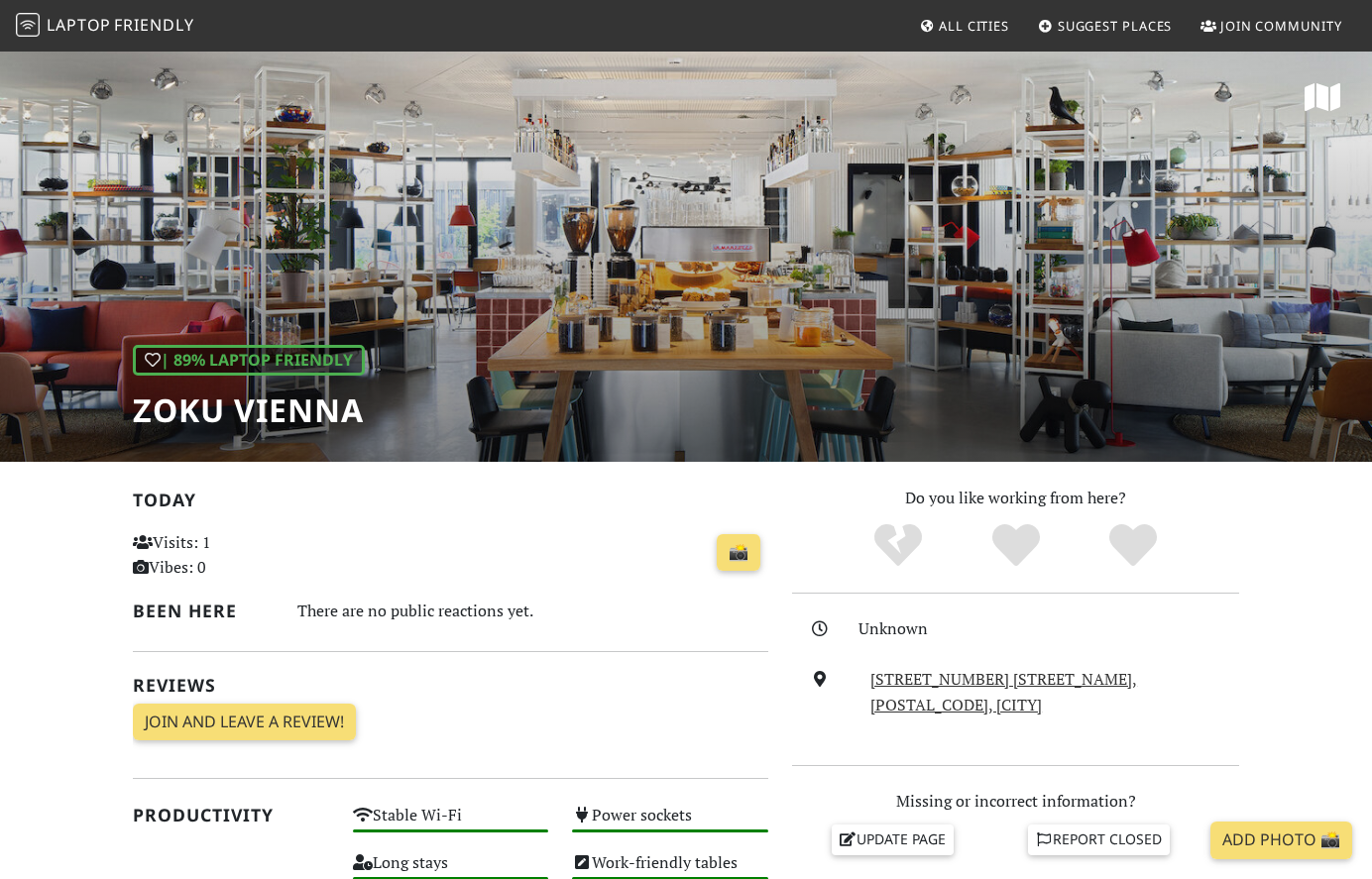 click on "| 89% Laptop Friendly
Zoku Vienna" at bounding box center [686, 256] 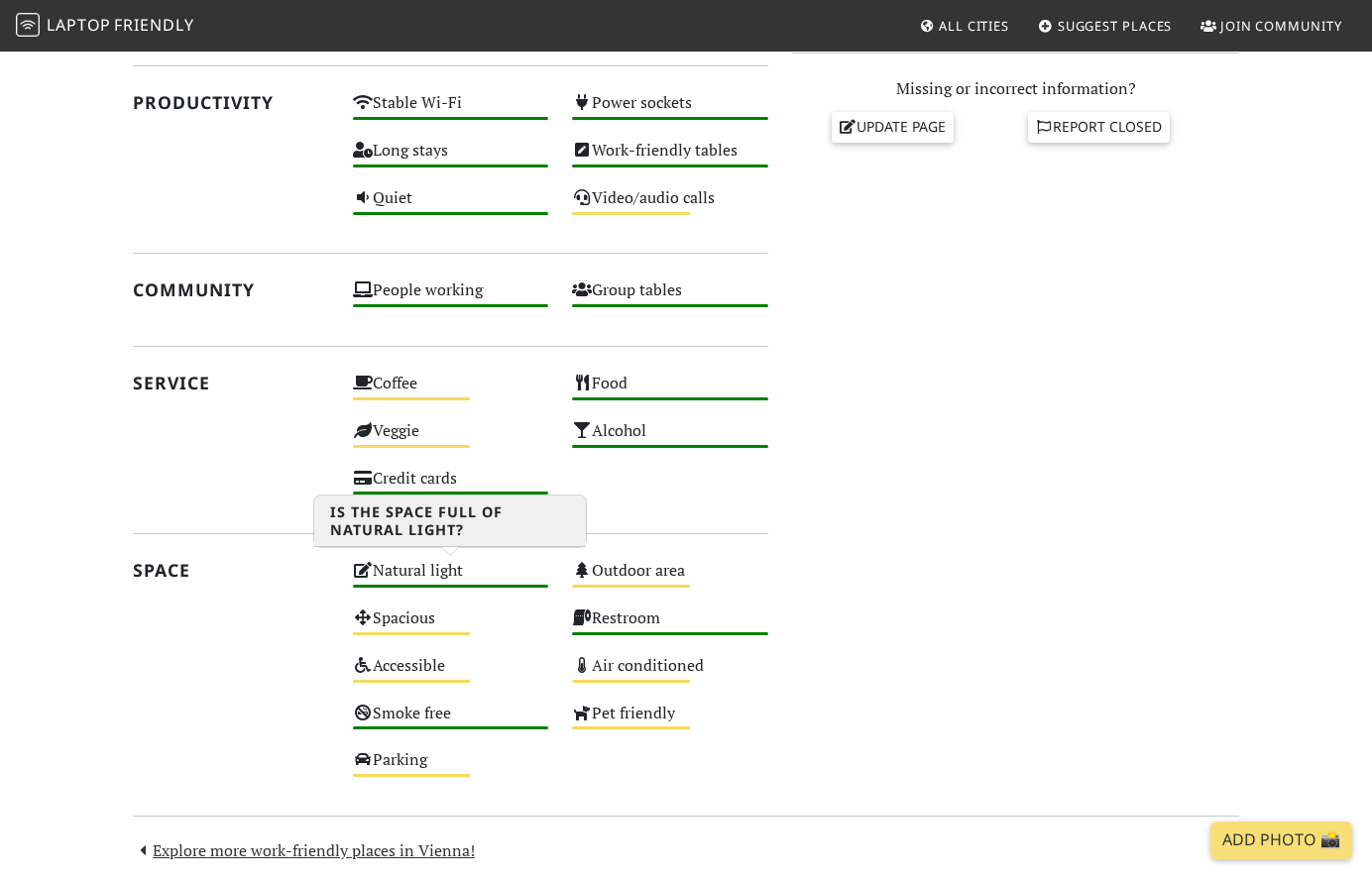 scroll, scrollTop: 714, scrollLeft: 0, axis: vertical 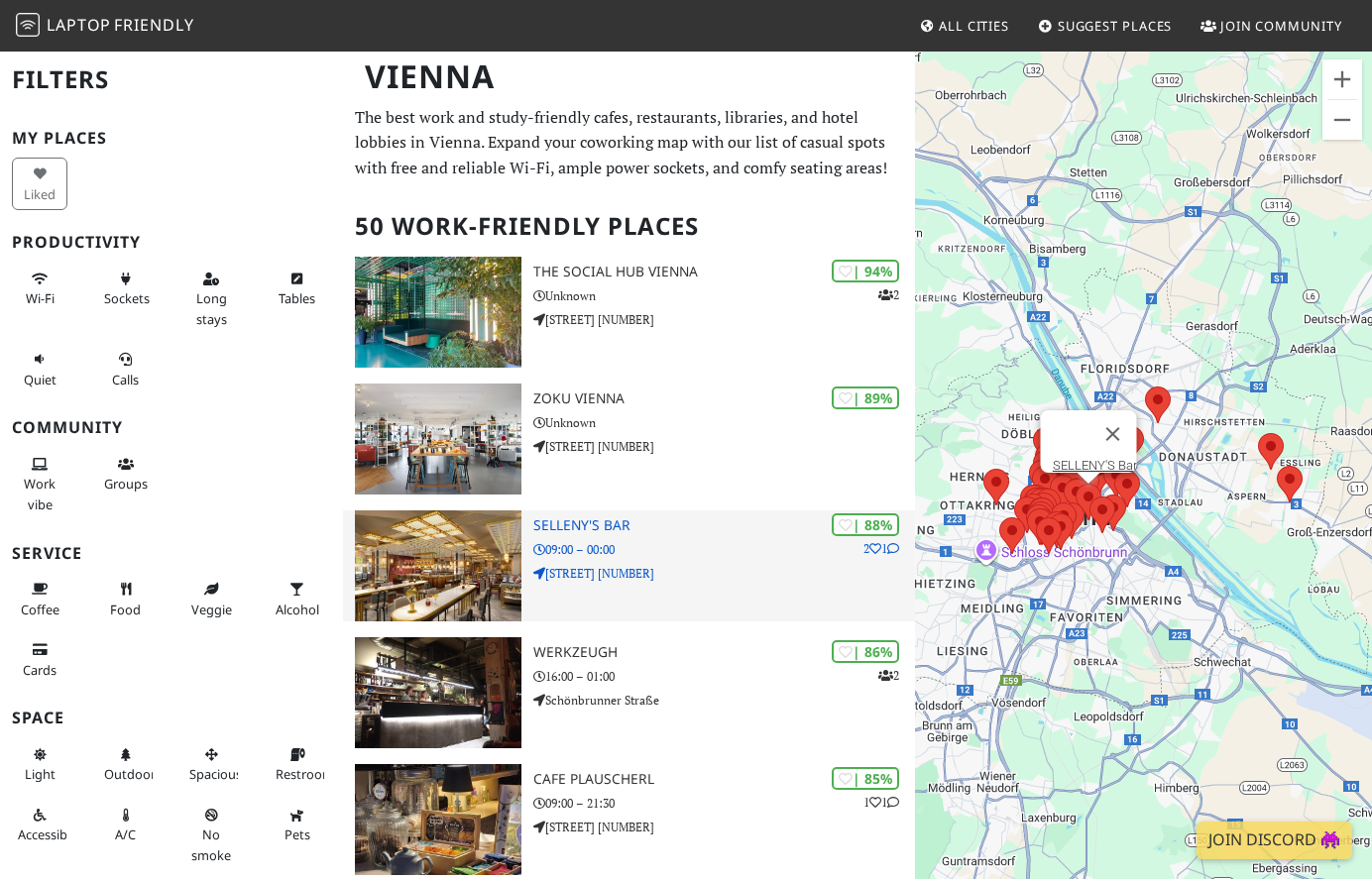 click on "SELLENY'S Bar" at bounding box center (724, 525) 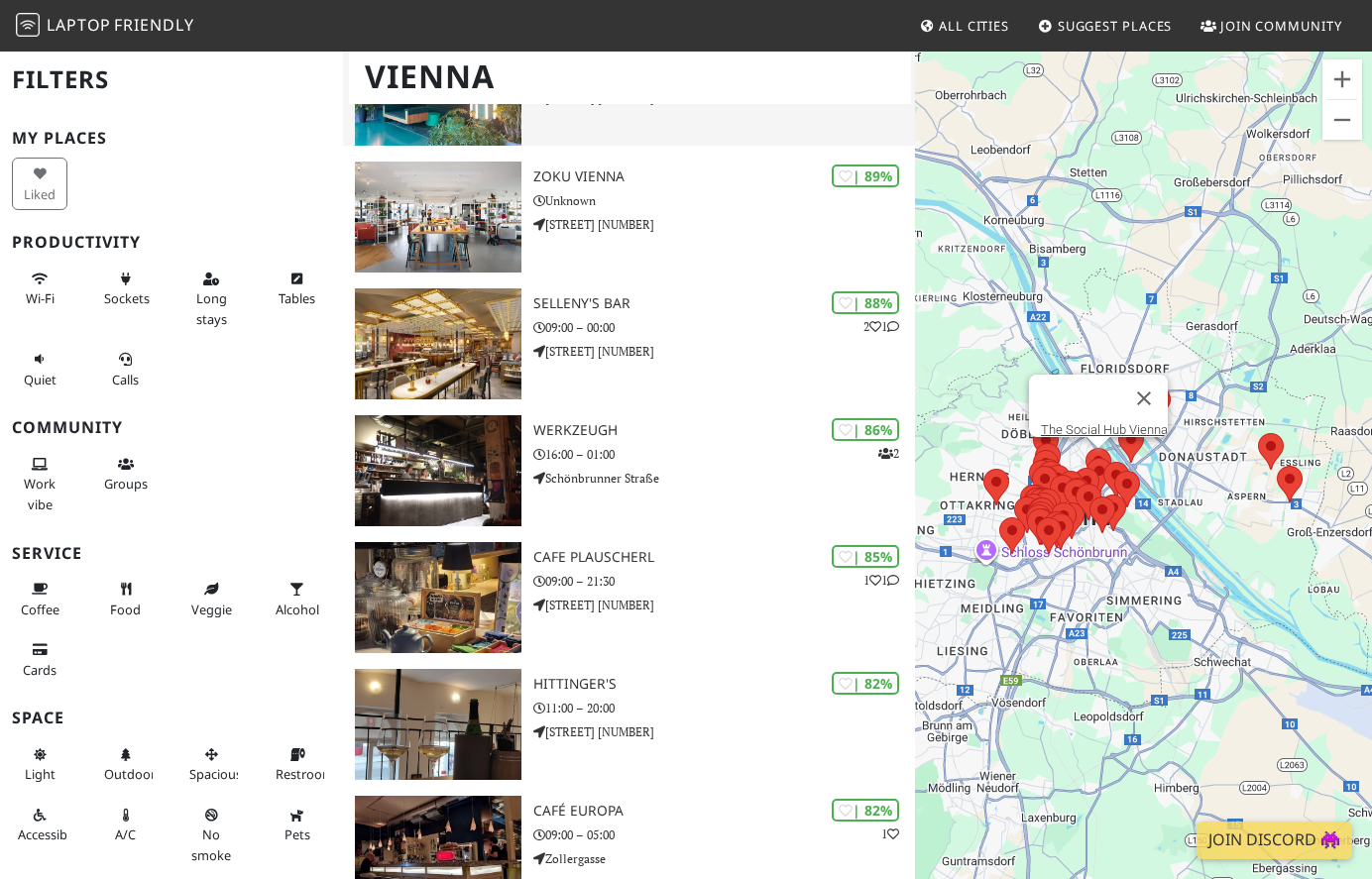 scroll, scrollTop: 476, scrollLeft: 0, axis: vertical 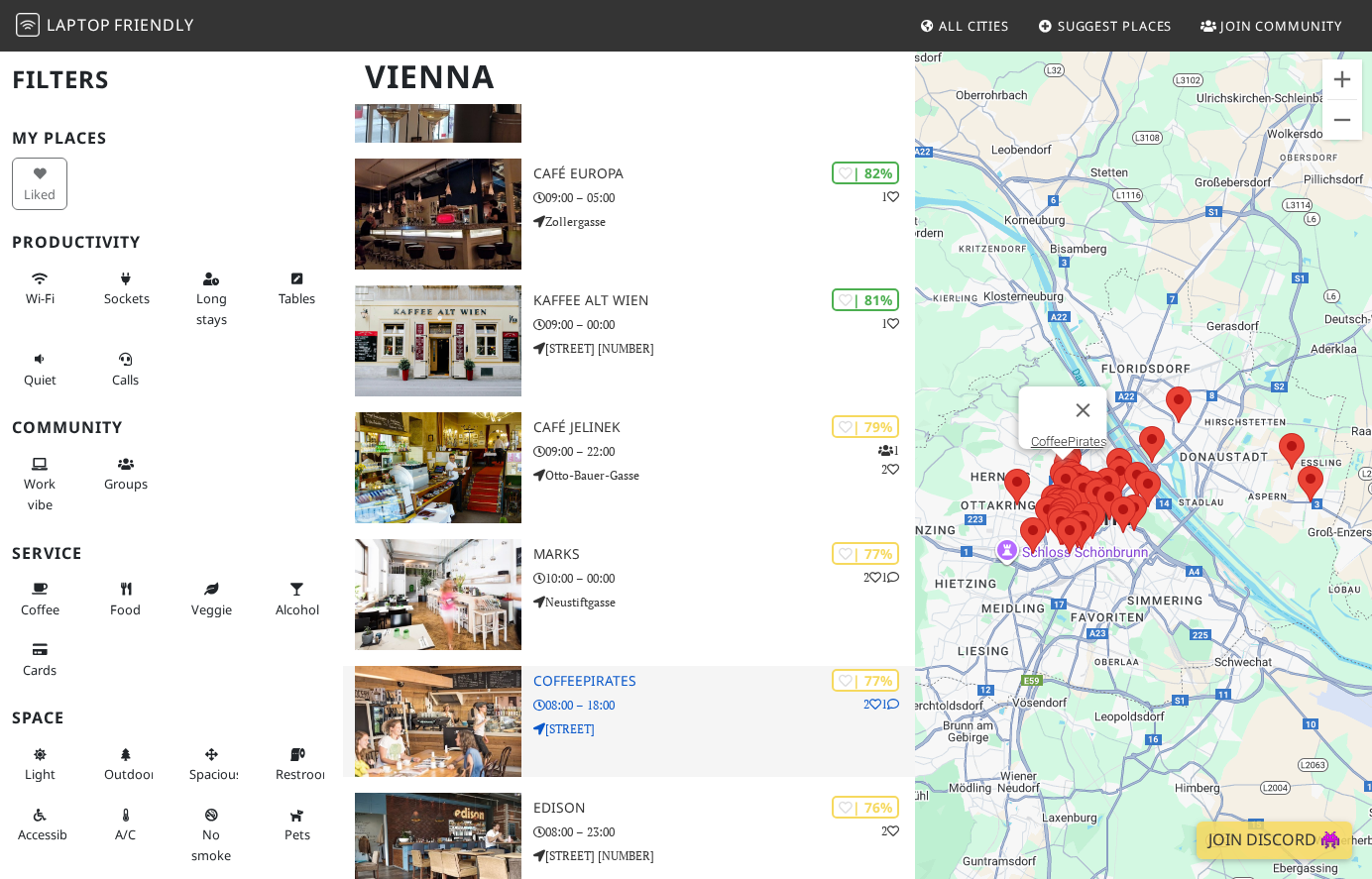 click on "08:00 – 18:00" at bounding box center [724, 705] 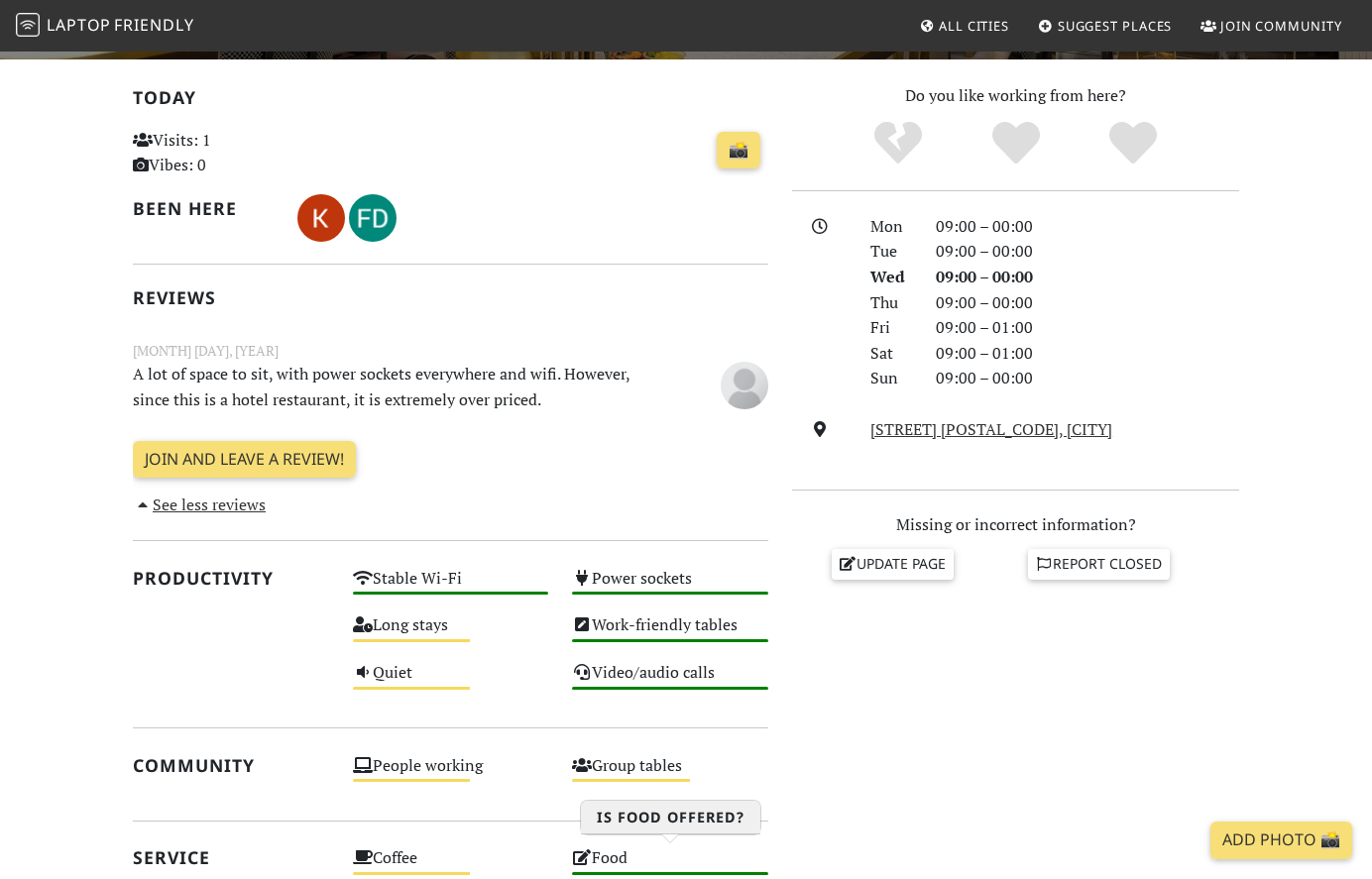 scroll, scrollTop: 119, scrollLeft: 0, axis: vertical 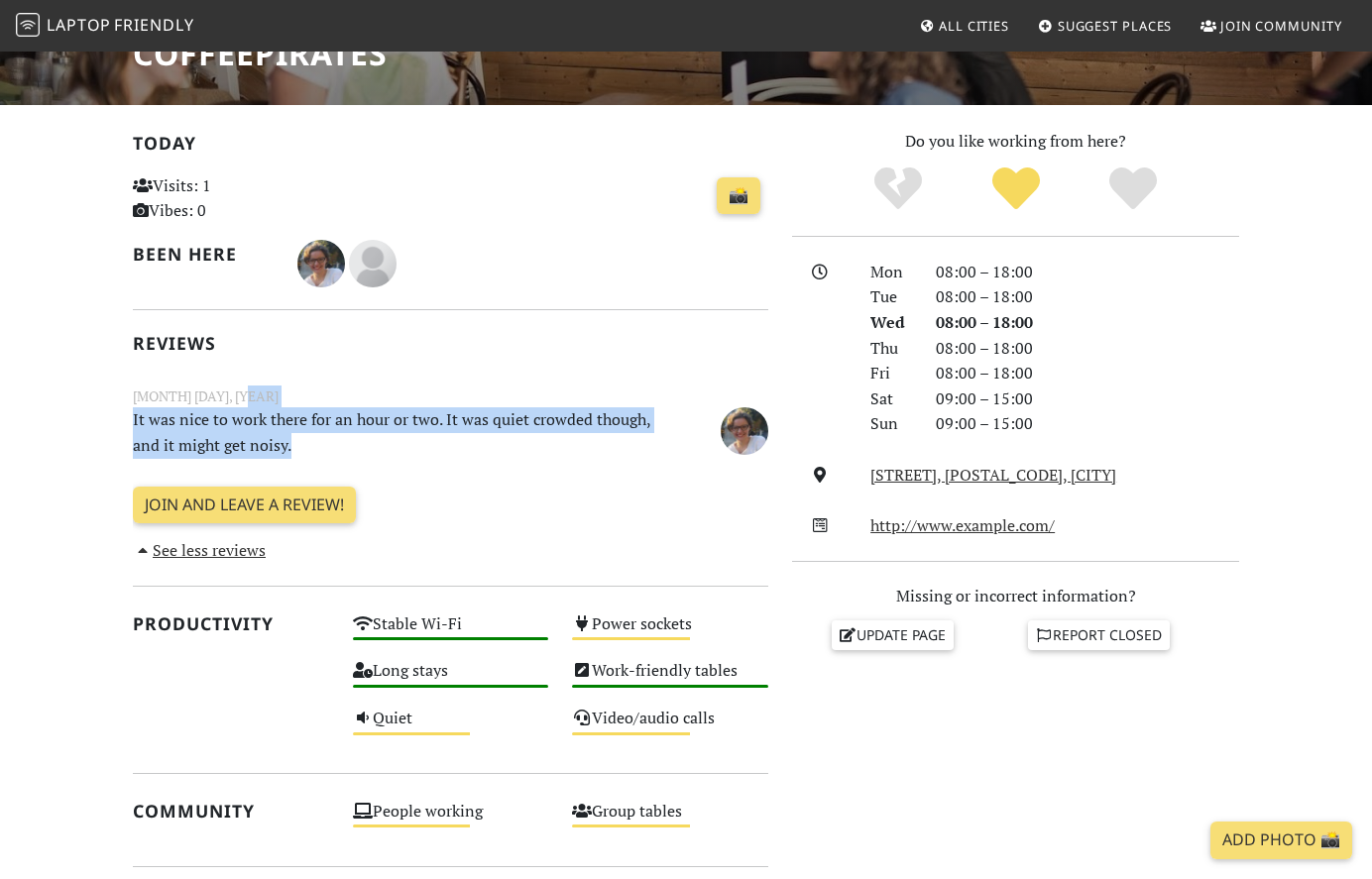 drag, startPoint x: 492, startPoint y: 402, endPoint x: 505, endPoint y: 439, distance: 39.217343 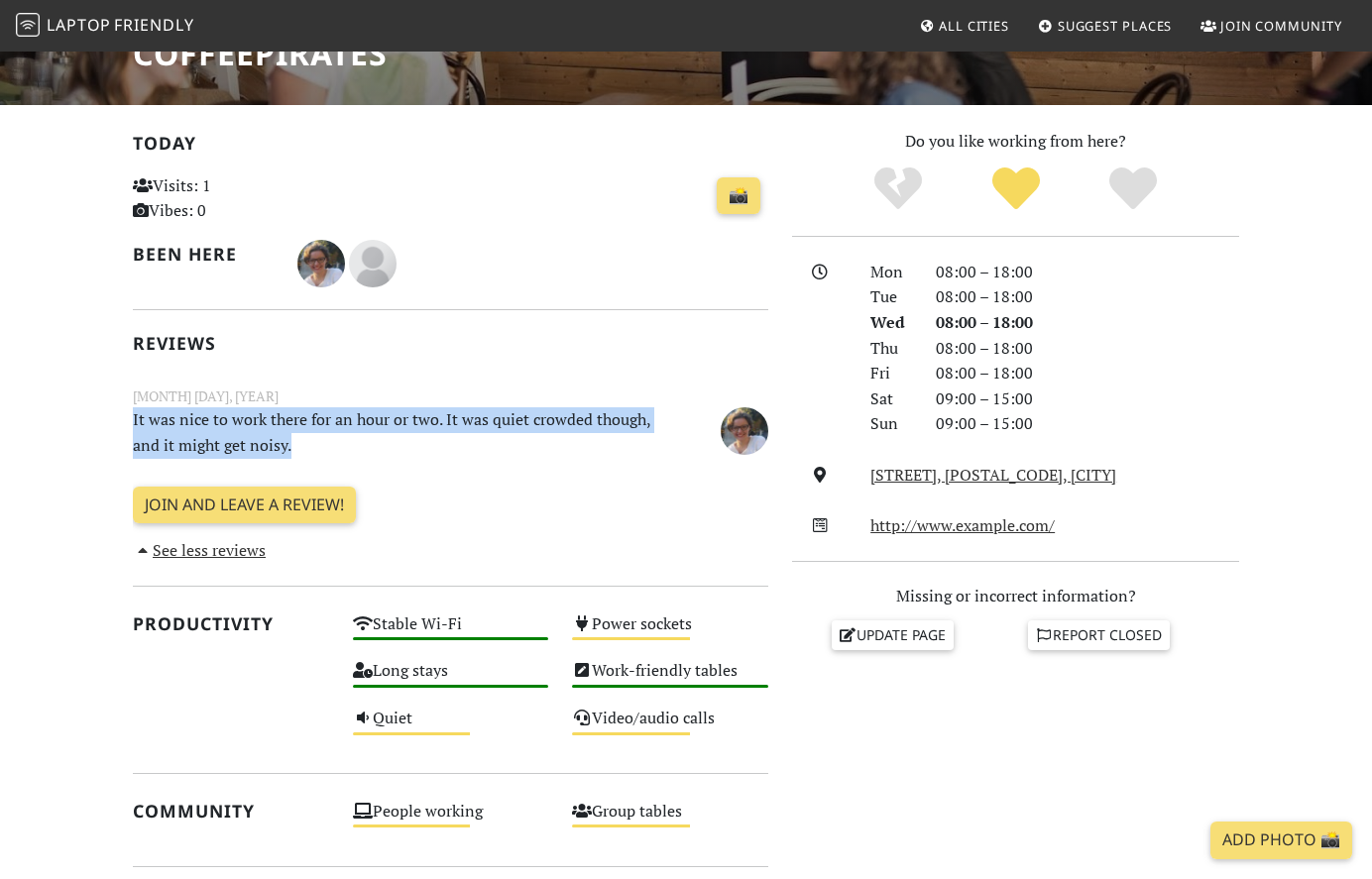 drag, startPoint x: 505, startPoint y: 439, endPoint x: 113, endPoint y: 425, distance: 392.24992 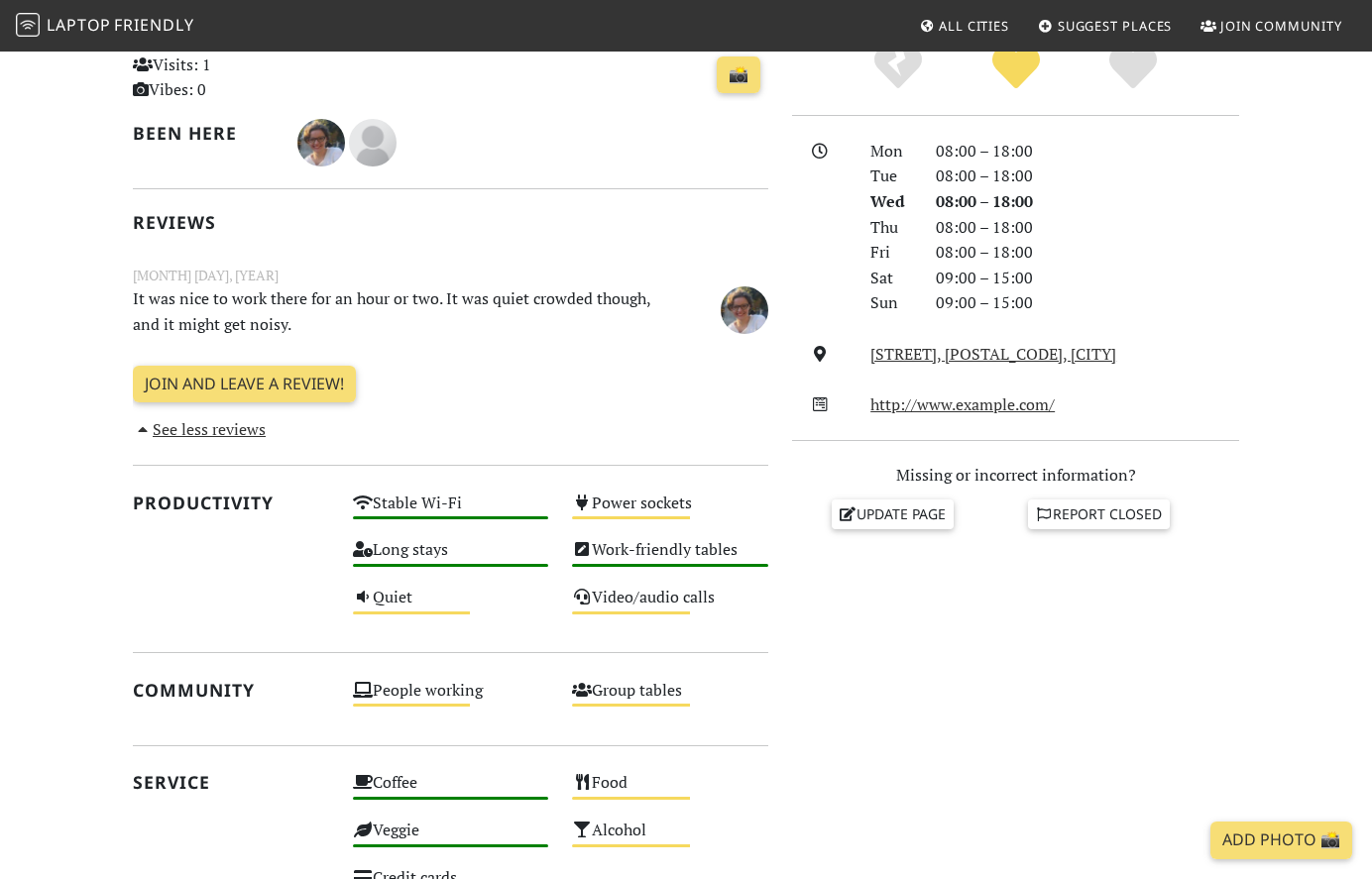 scroll, scrollTop: 121, scrollLeft: 0, axis: vertical 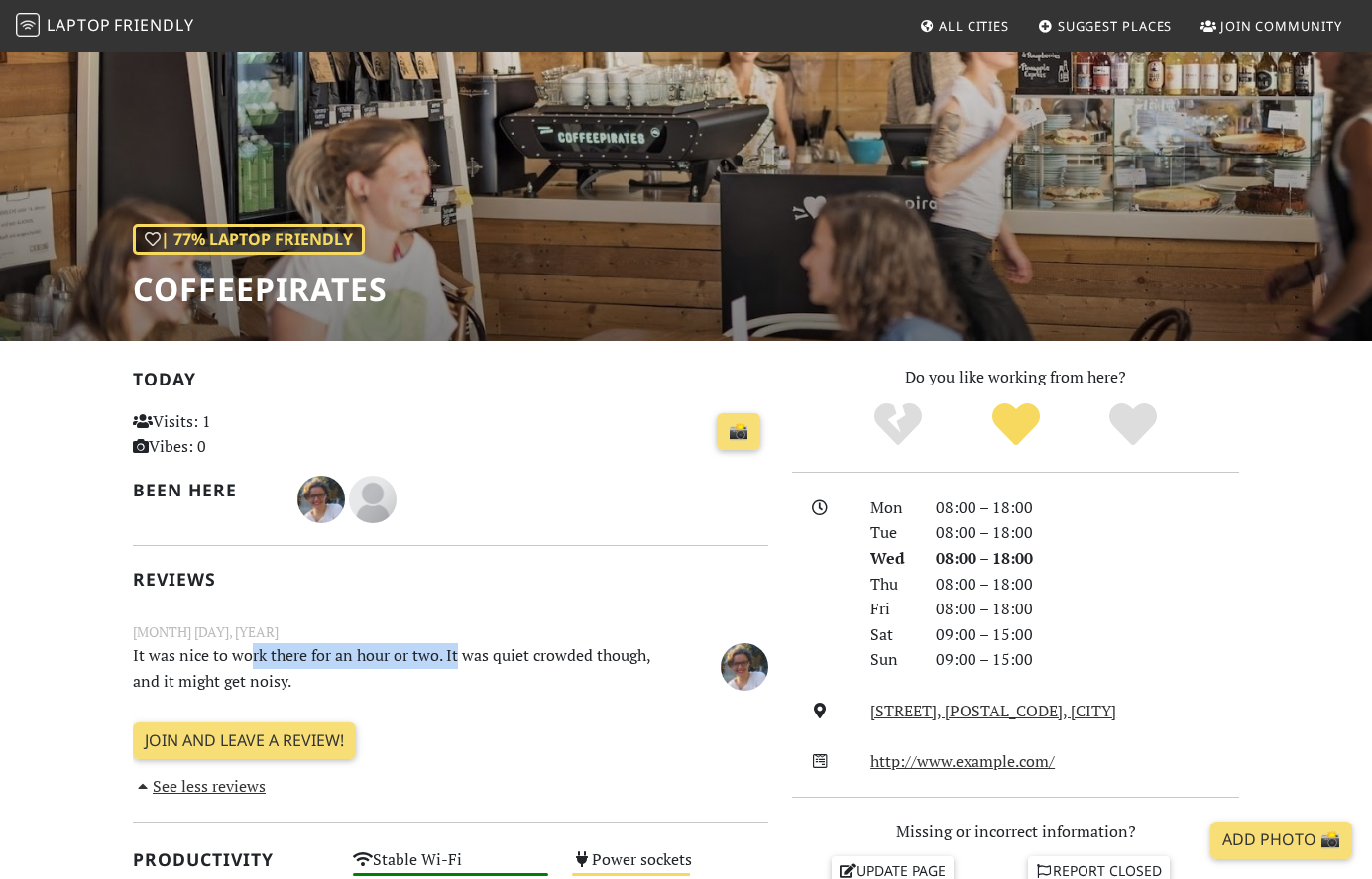 drag, startPoint x: 453, startPoint y: 665, endPoint x: 250, endPoint y: 645, distance: 203.9828 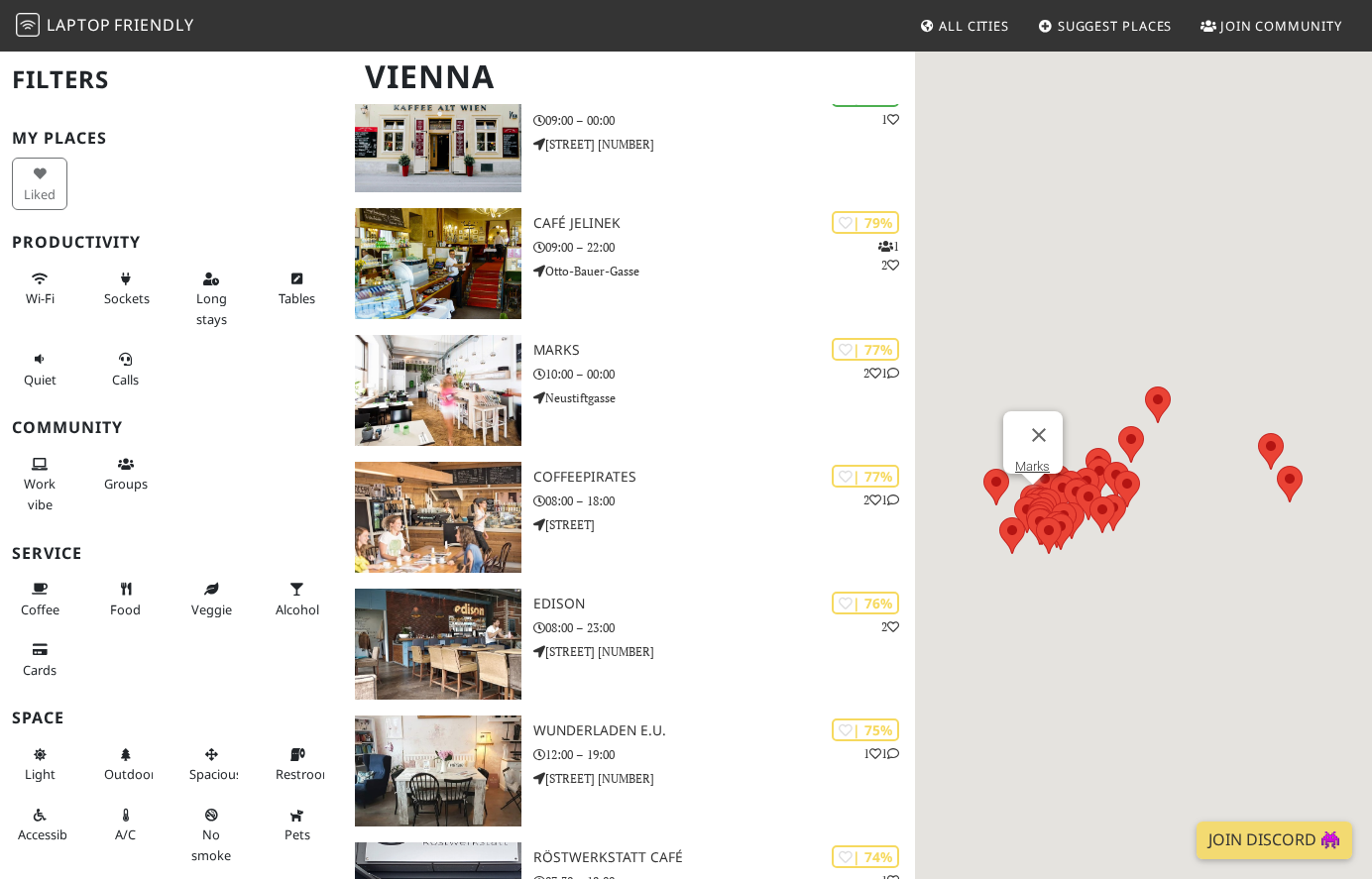 scroll, scrollTop: 1070, scrollLeft: 0, axis: vertical 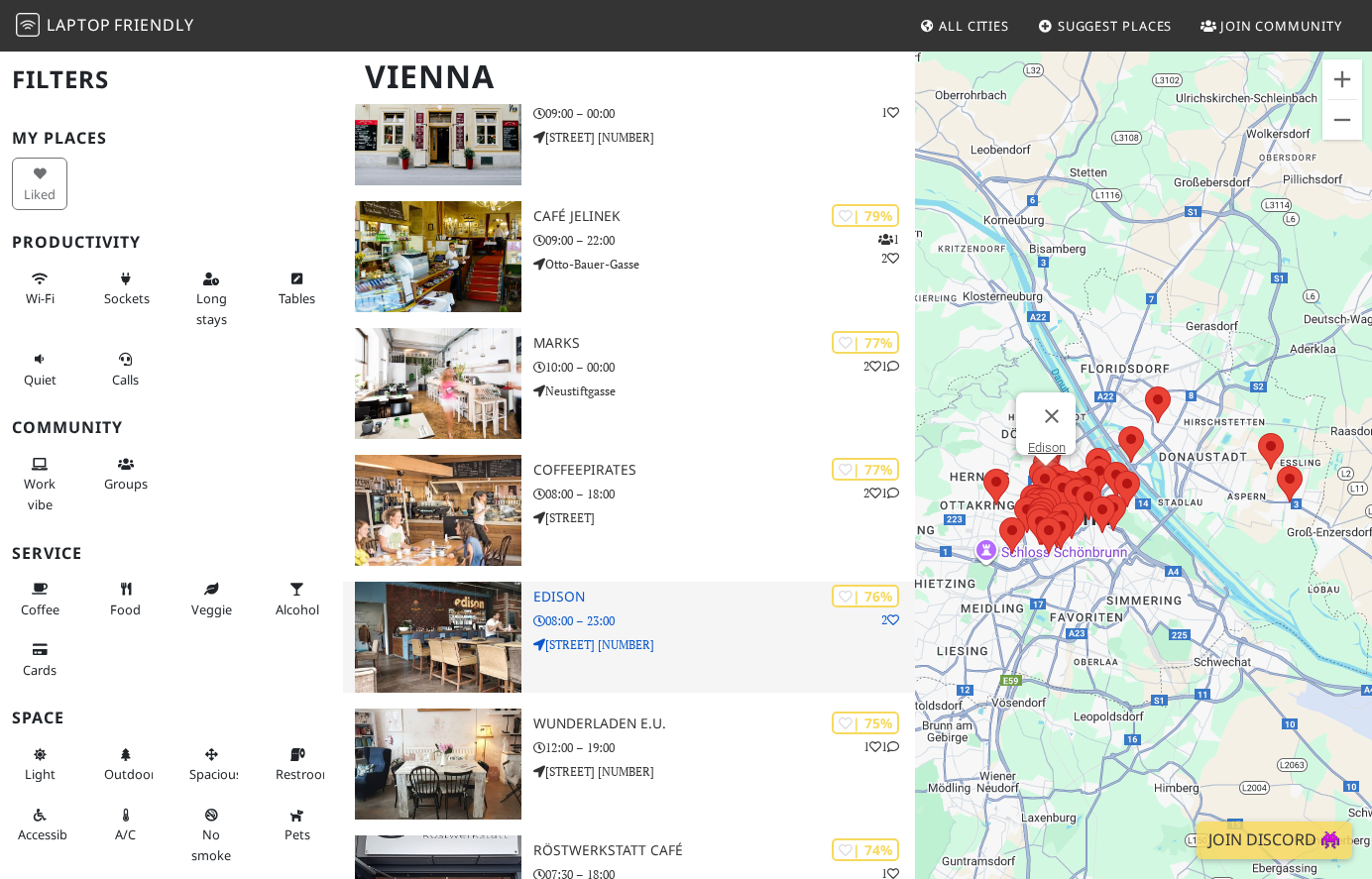 click on "| 76%
2
Edison
08:00 – 23:00
[STREET] [NUMBER]" at bounding box center [724, 637] 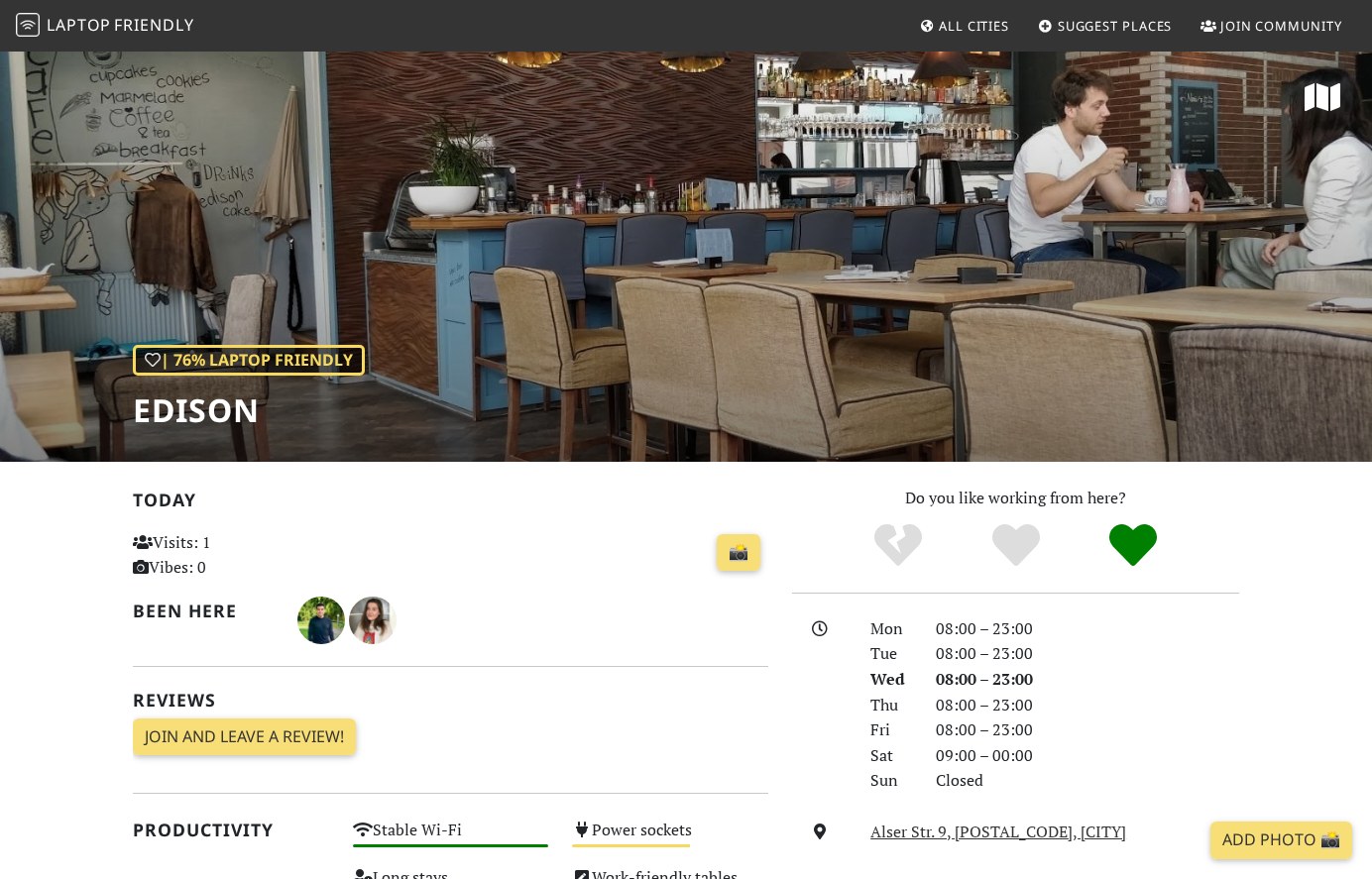 scroll, scrollTop: 0, scrollLeft: 0, axis: both 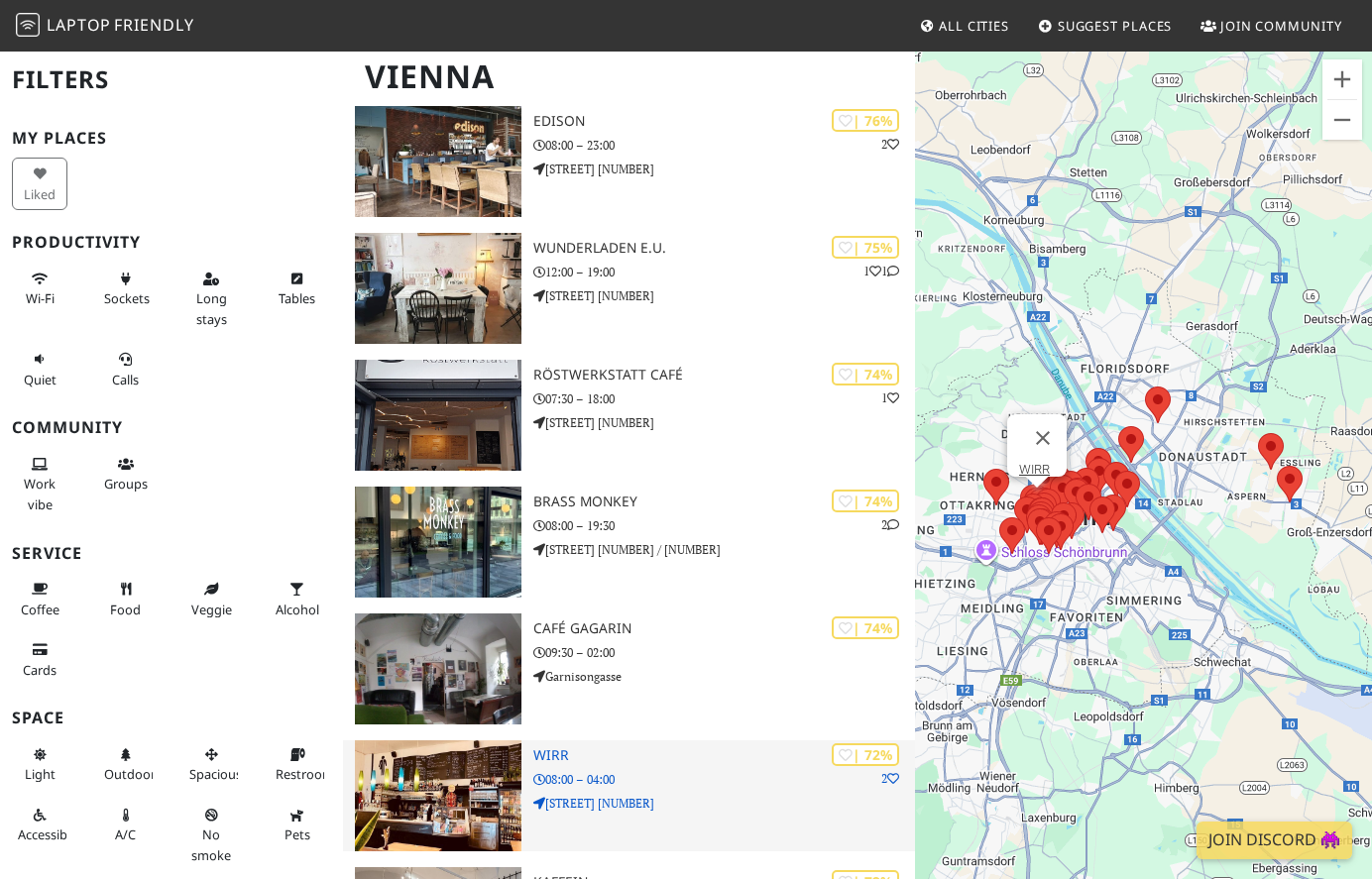click on "| 72%
2
WIRR
08:00 – 04:00
Burggasse 70" at bounding box center [724, 796] 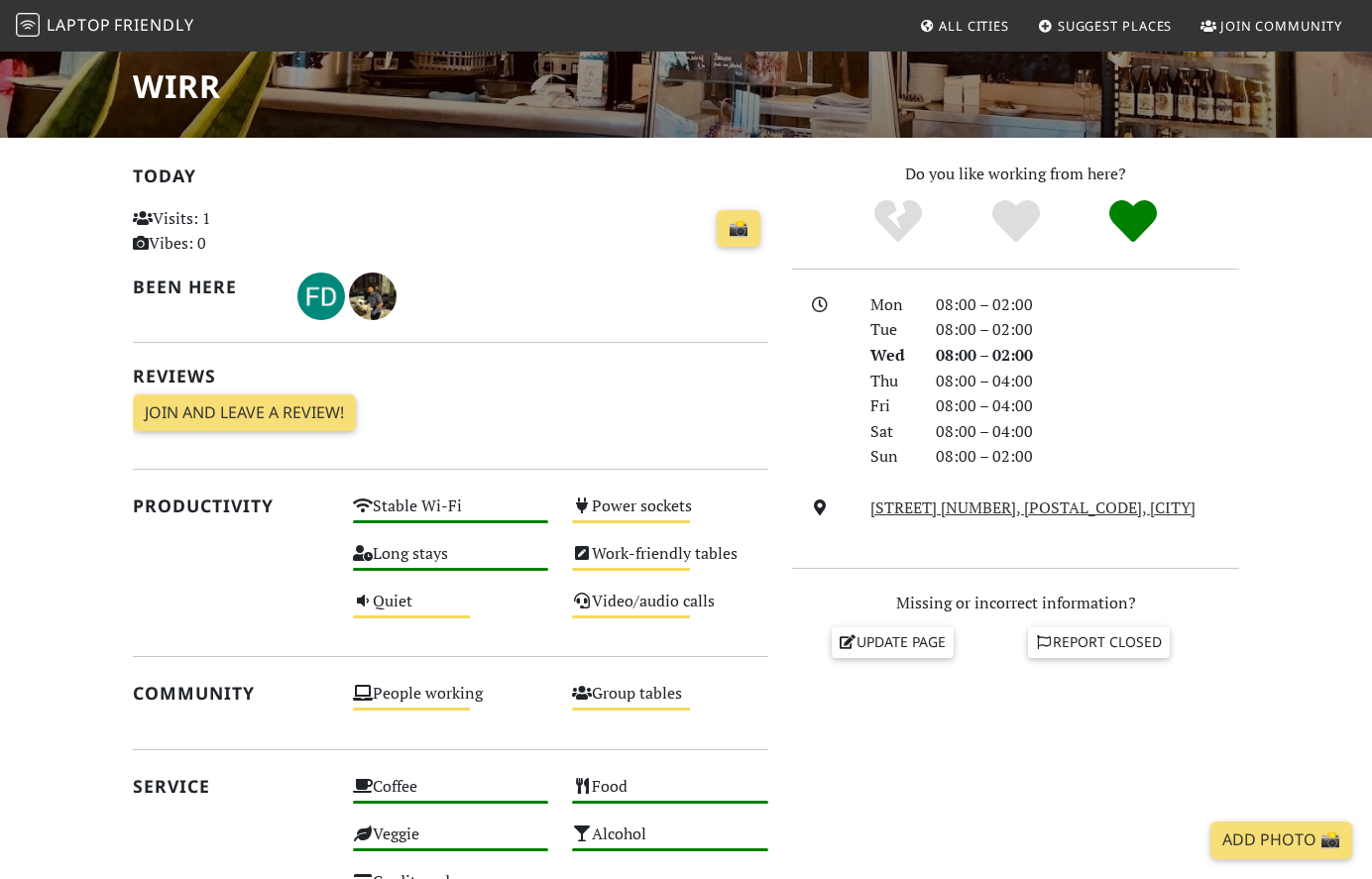 scroll, scrollTop: 238, scrollLeft: 0, axis: vertical 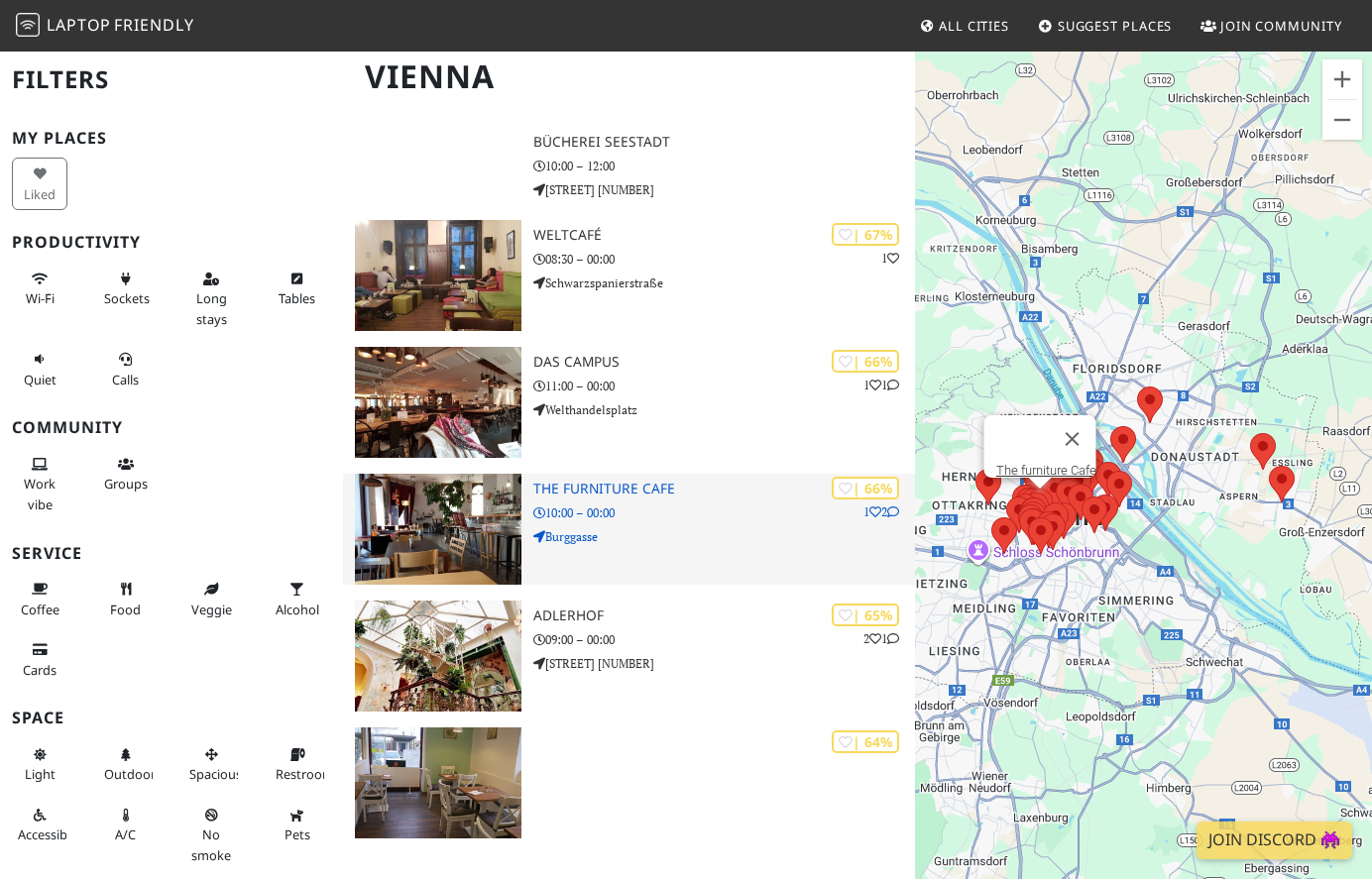 click on "The furniture Cafe" at bounding box center [724, 489] 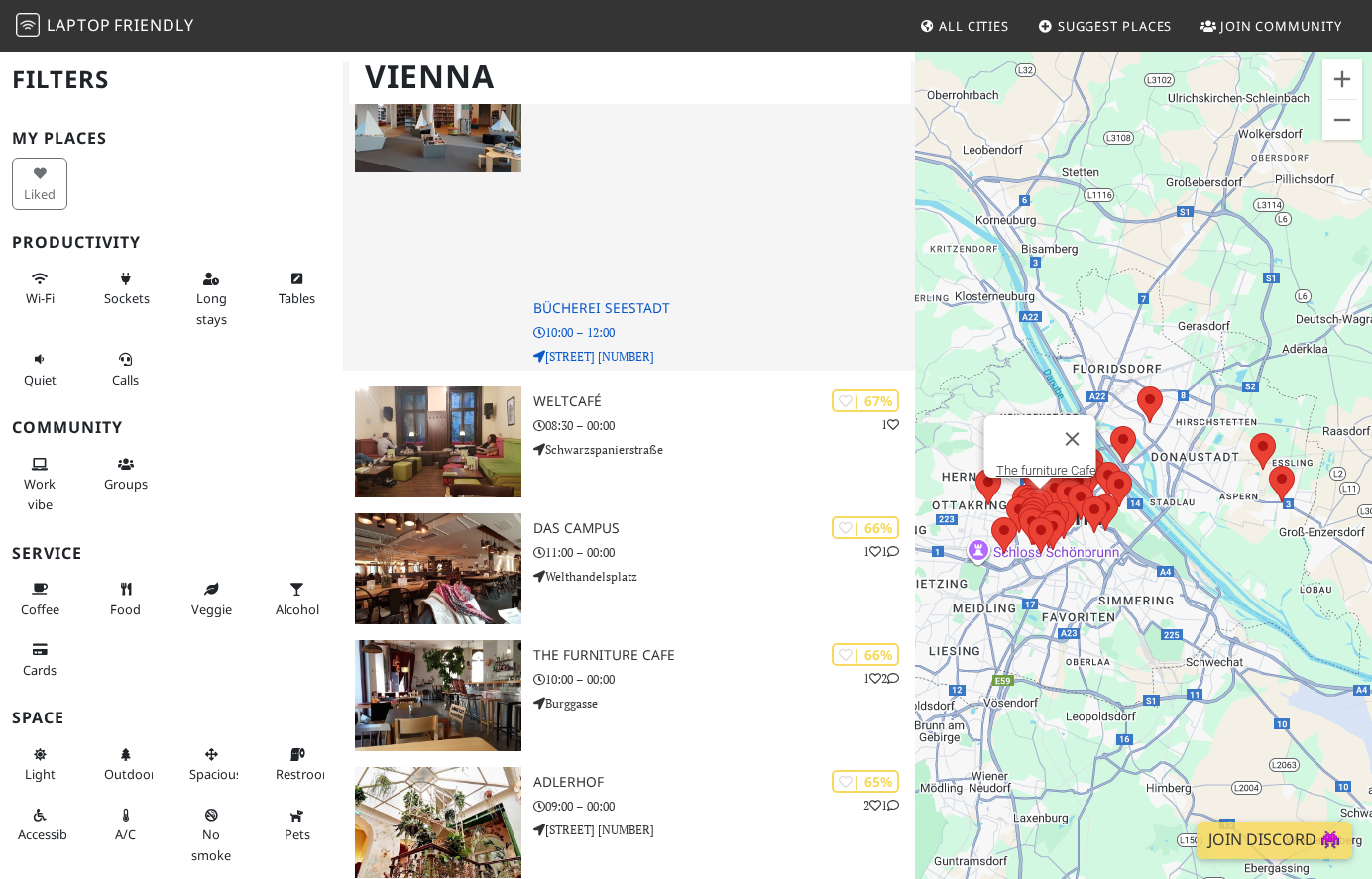 scroll, scrollTop: 3257, scrollLeft: 0, axis: vertical 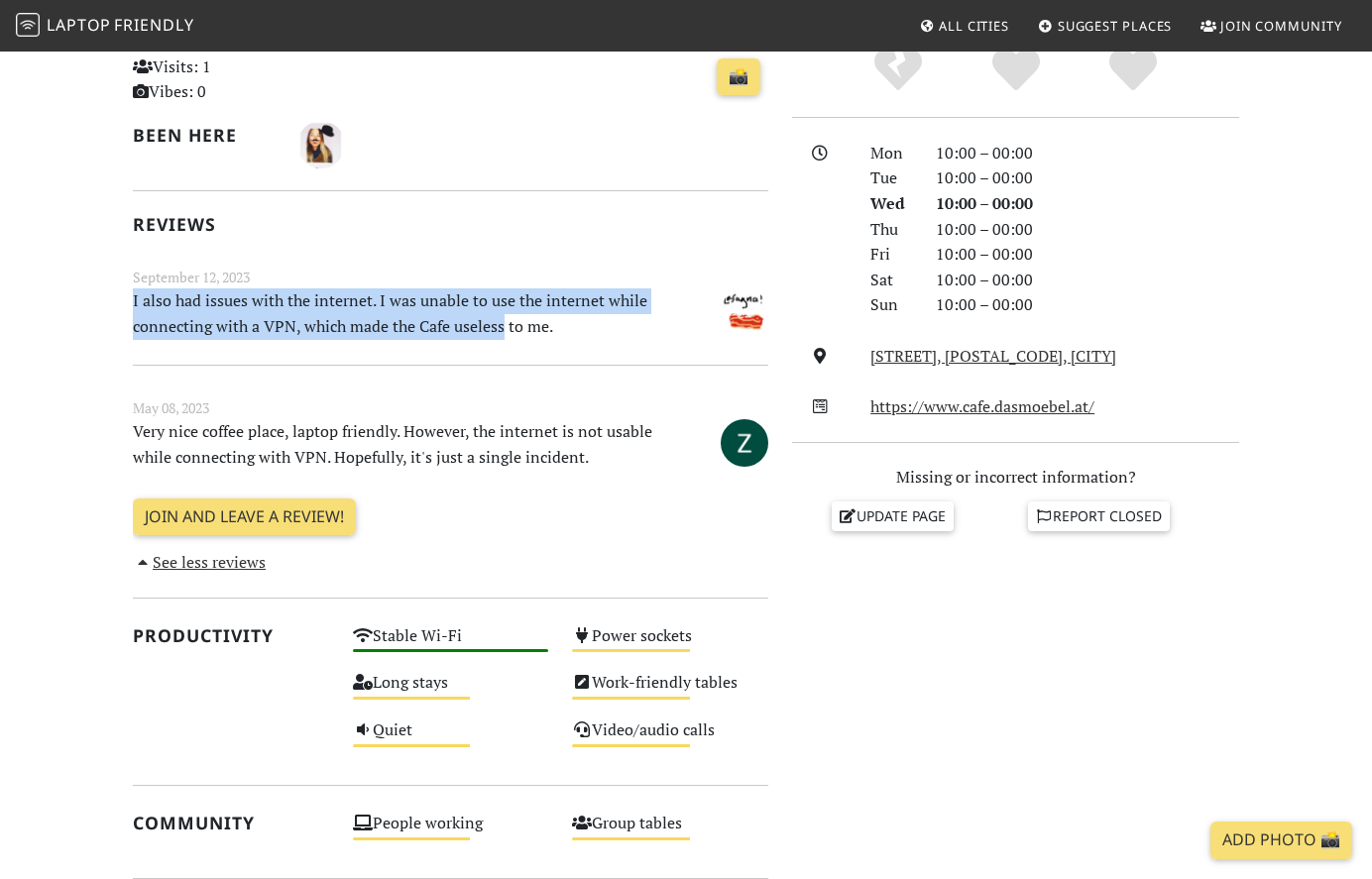 drag, startPoint x: 450, startPoint y: 279, endPoint x: 501, endPoint y: 323, distance: 67.357256 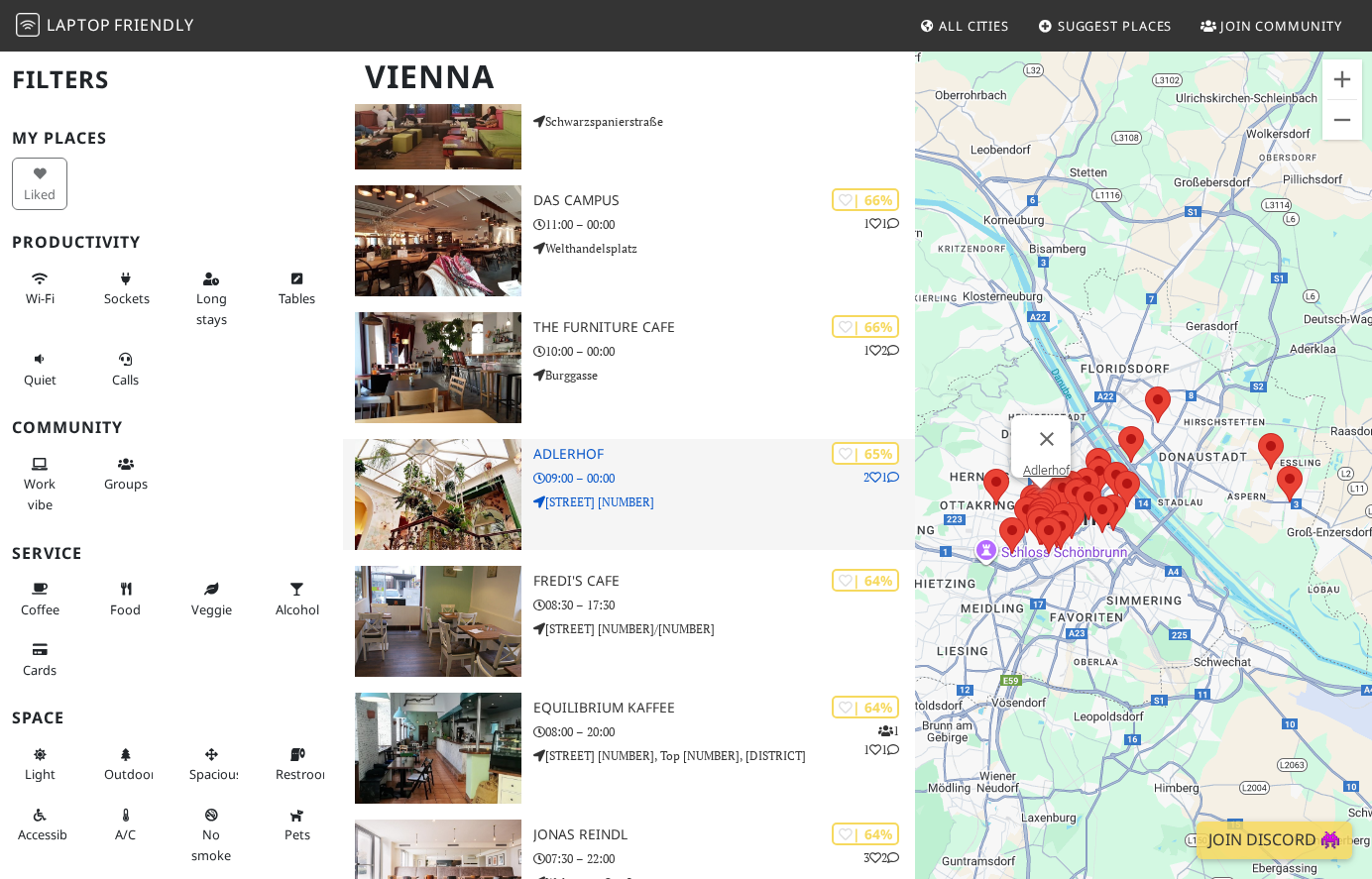 scroll, scrollTop: 3422, scrollLeft: 0, axis: vertical 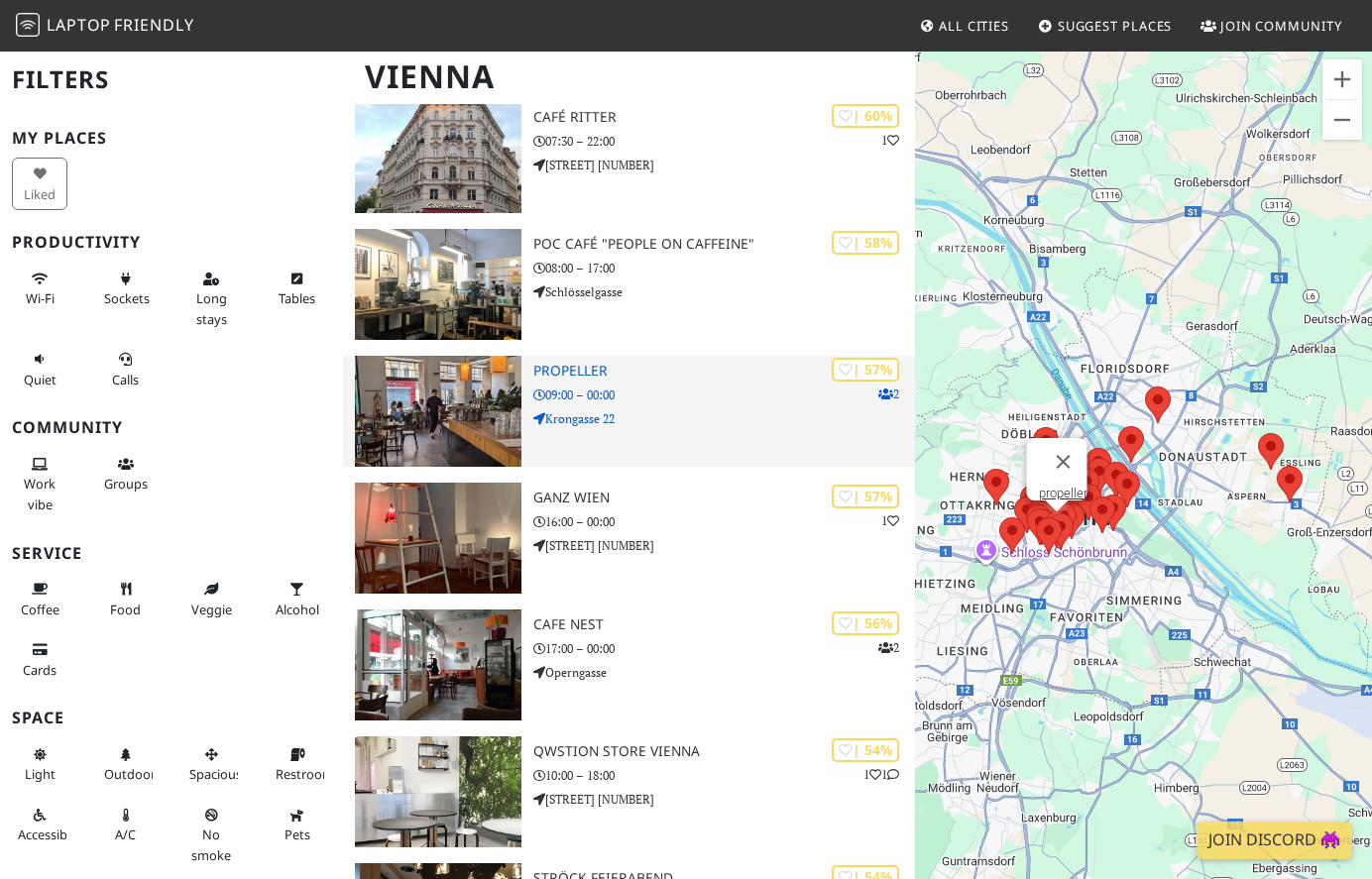 click on "propeller" at bounding box center [724, 371] 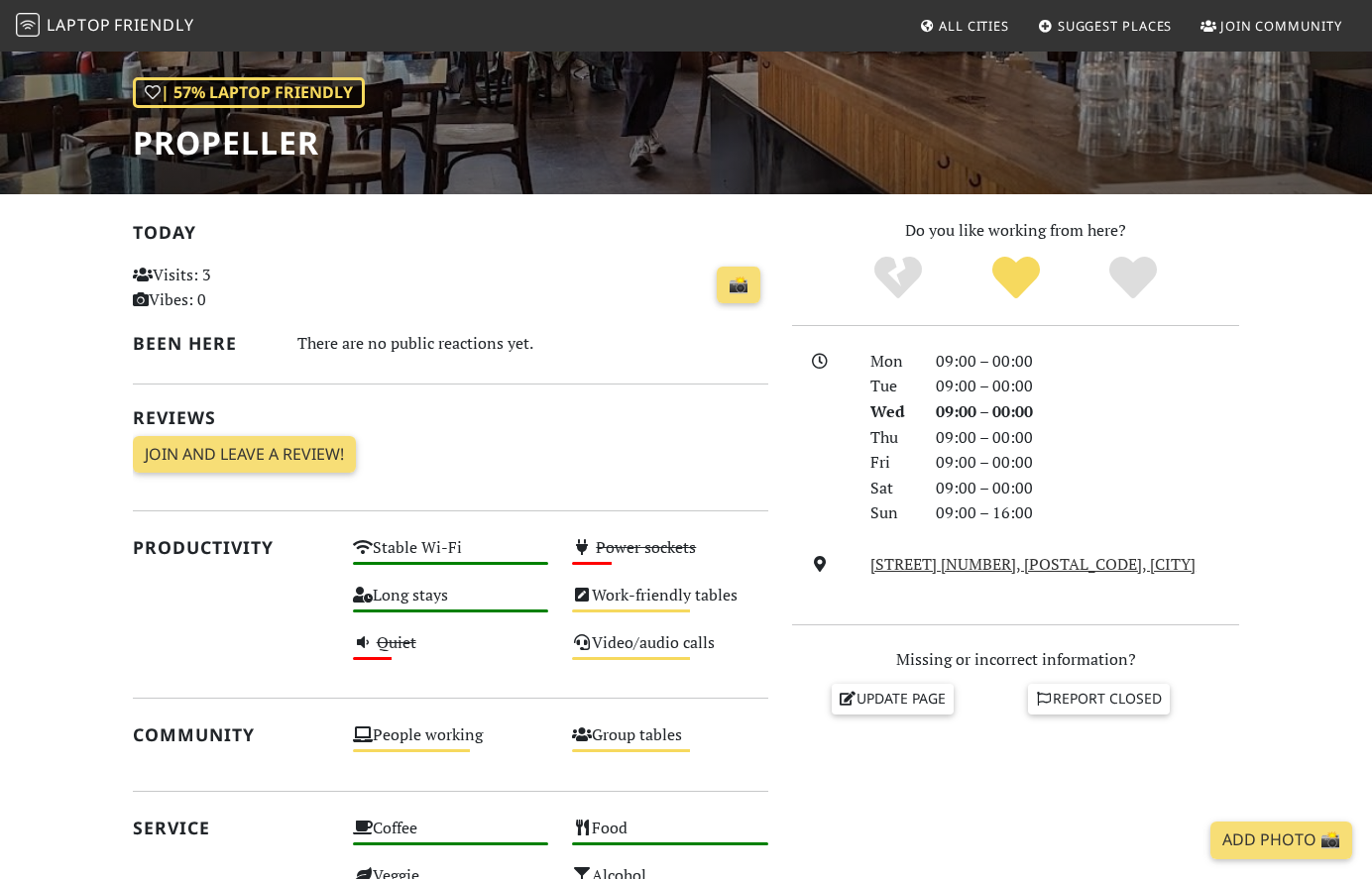 scroll, scrollTop: 0, scrollLeft: 0, axis: both 